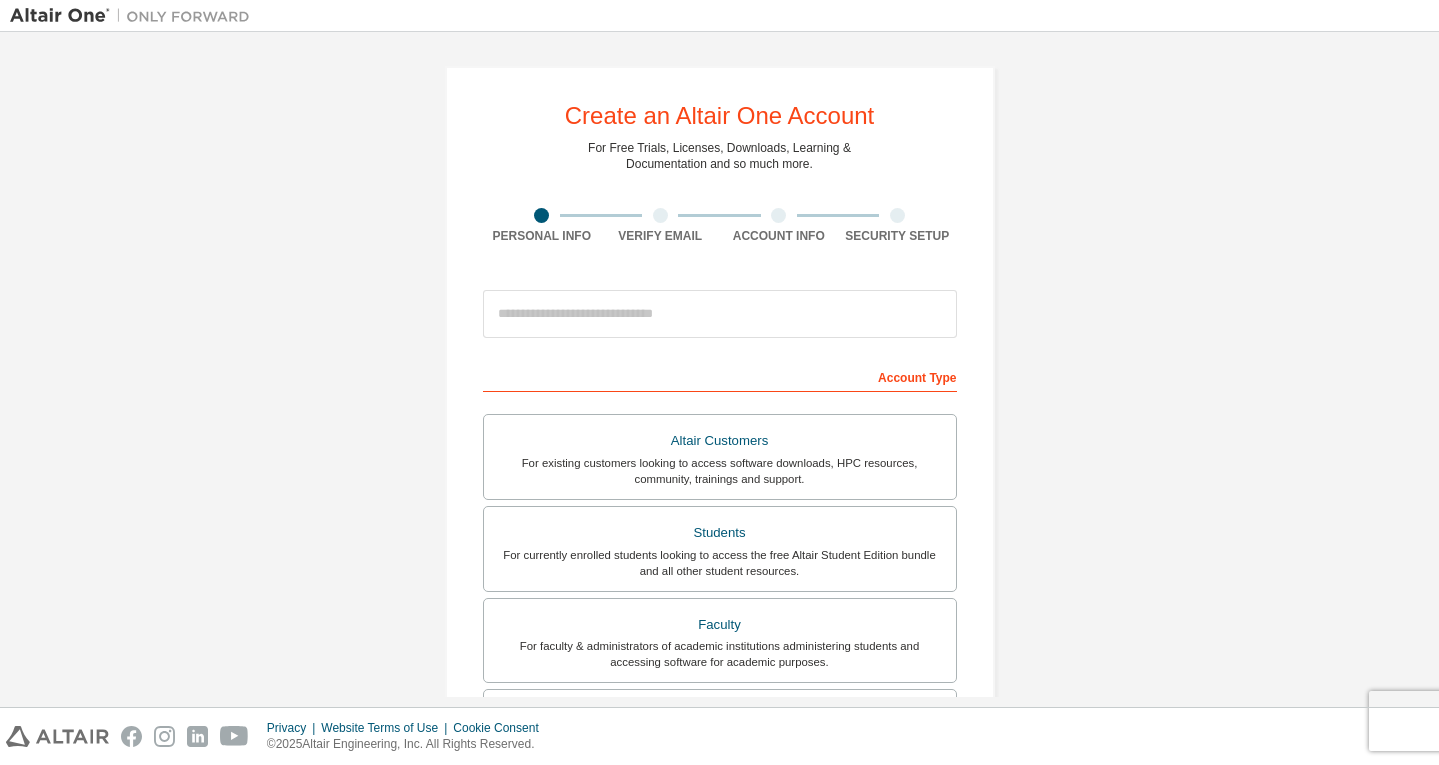 scroll, scrollTop: 0, scrollLeft: 0, axis: both 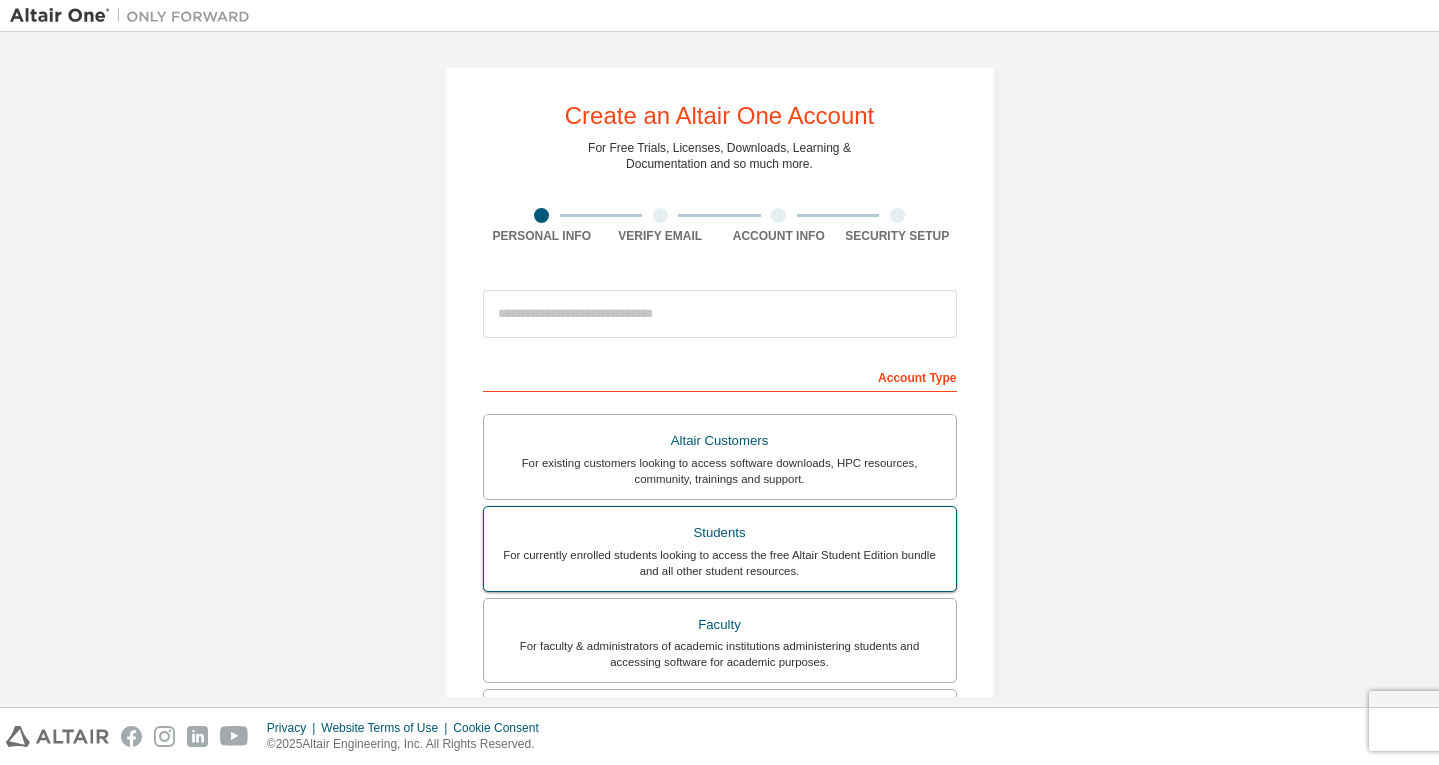 click on "For currently enrolled students looking to access the free Altair Student Edition bundle and all other student resources." at bounding box center (720, 563) 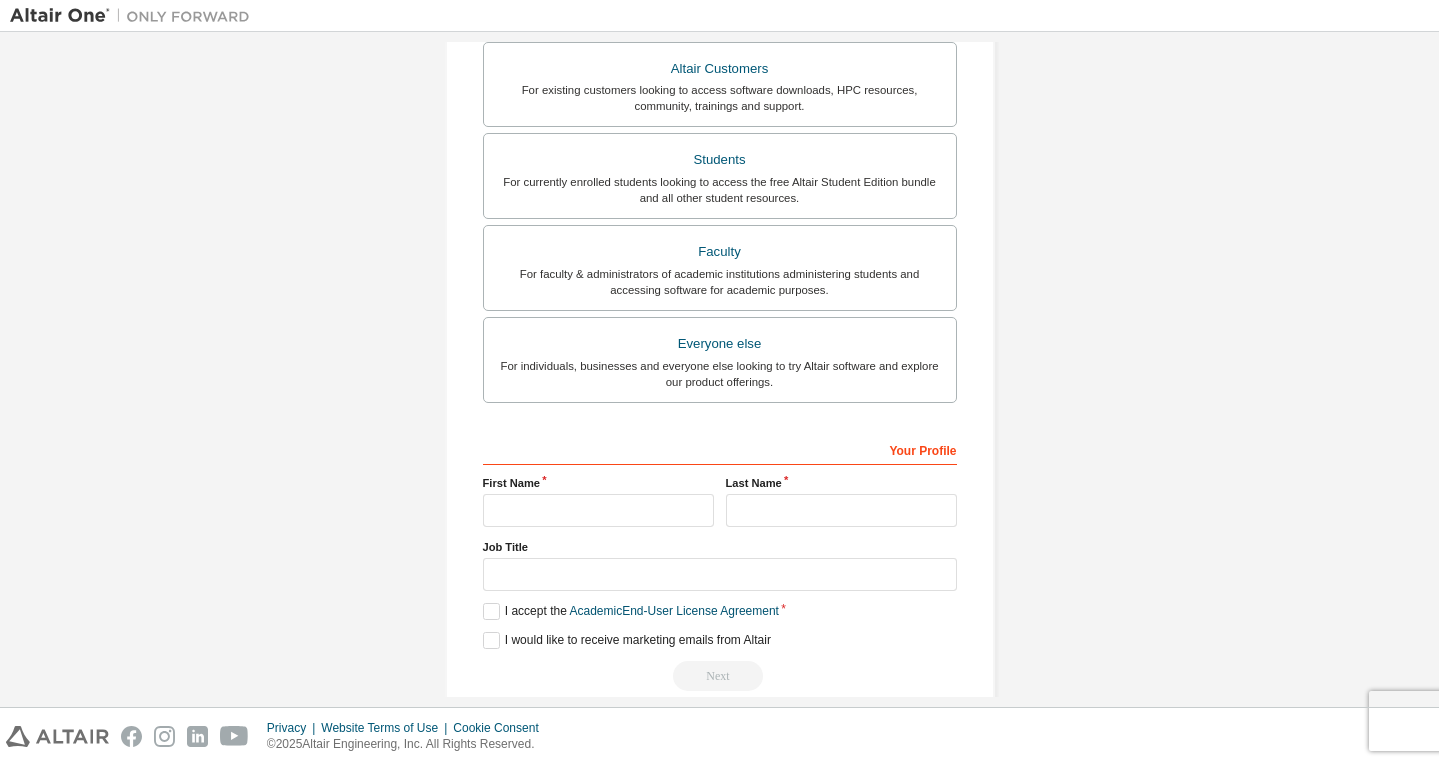 scroll, scrollTop: 424, scrollLeft: 0, axis: vertical 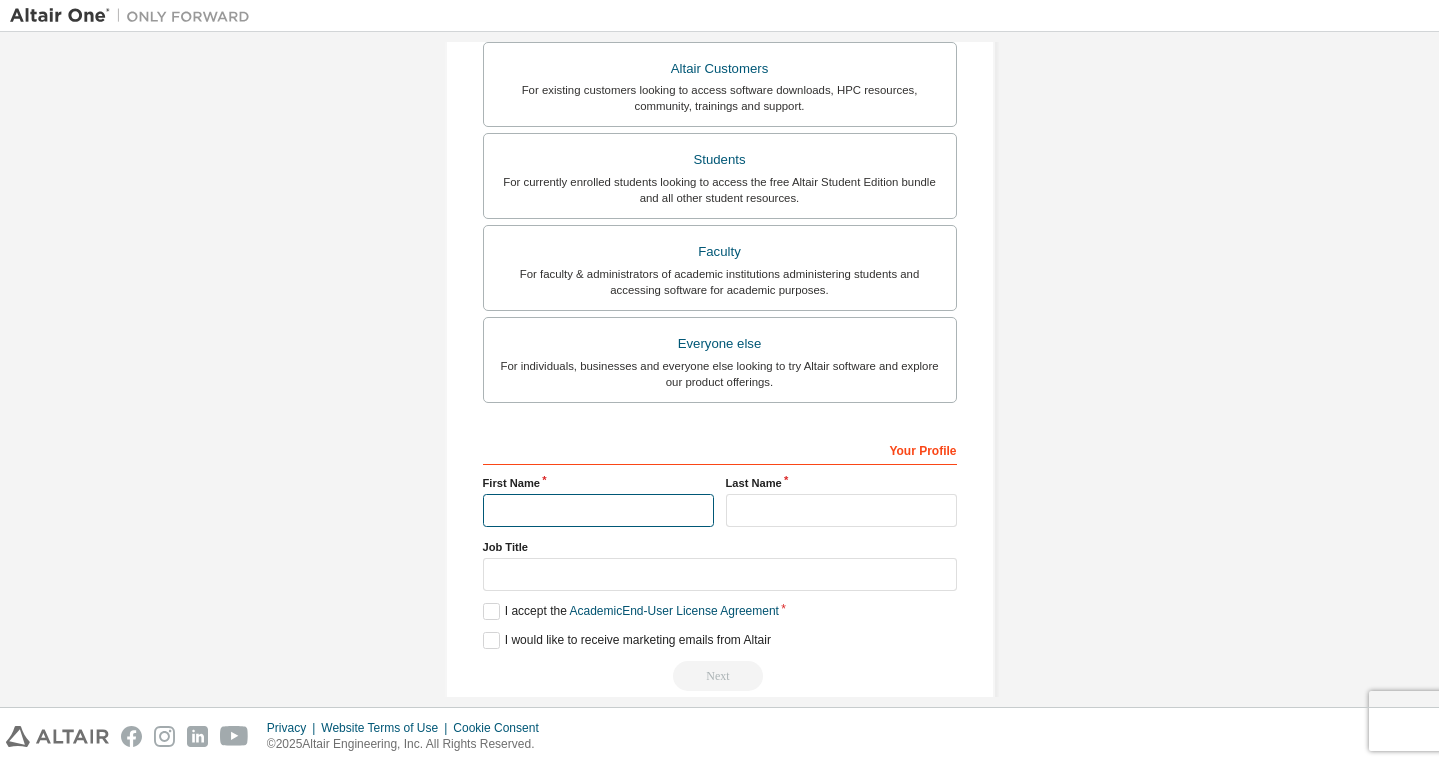 click at bounding box center (598, 510) 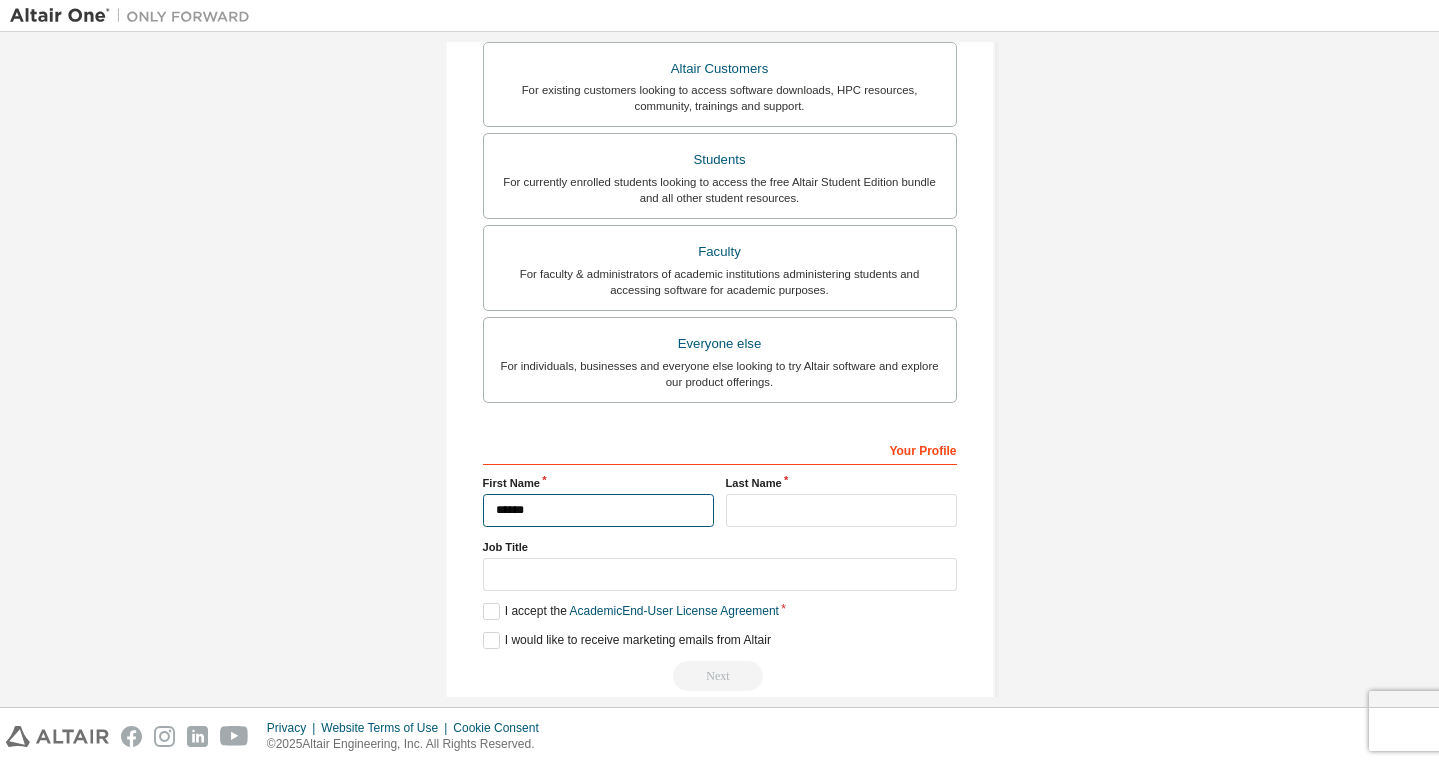type on "******" 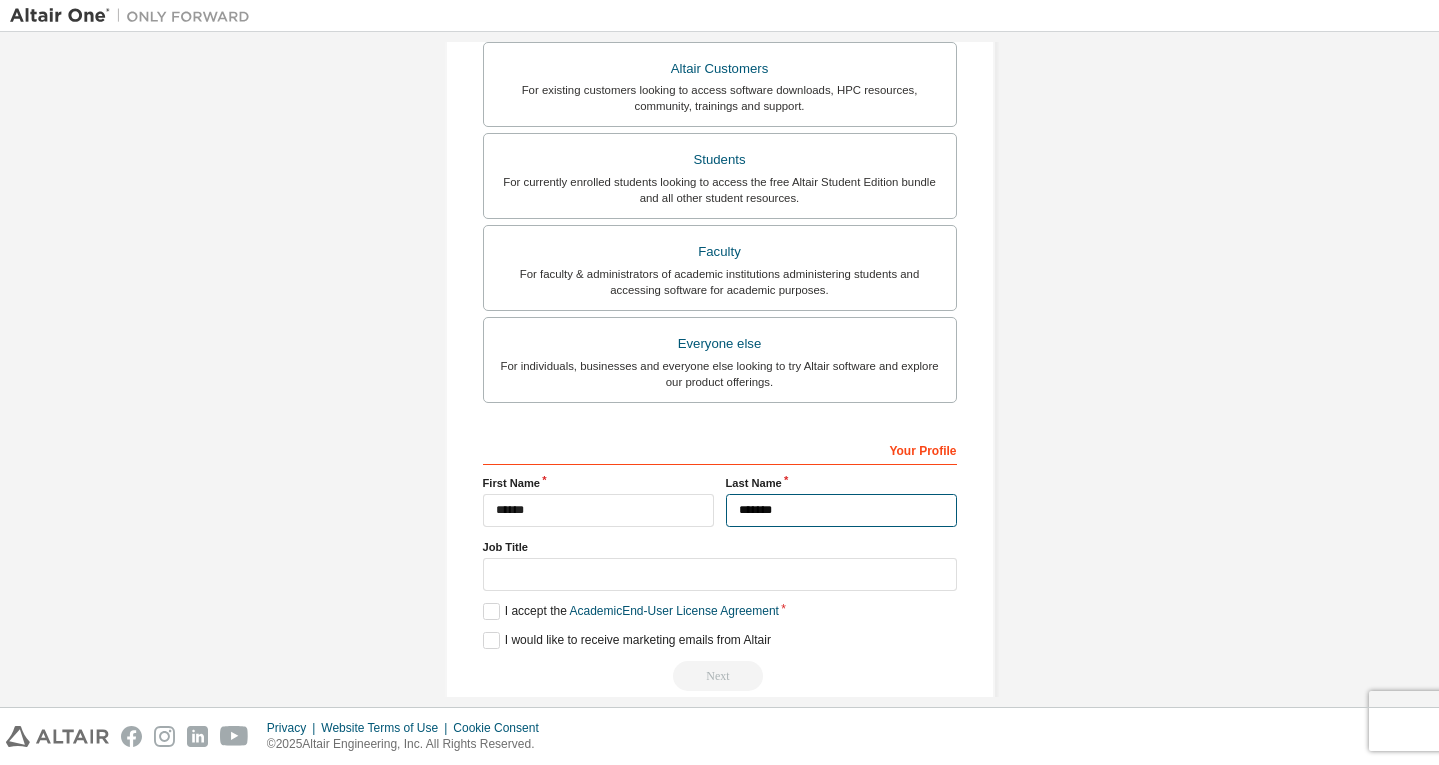 type on "*******" 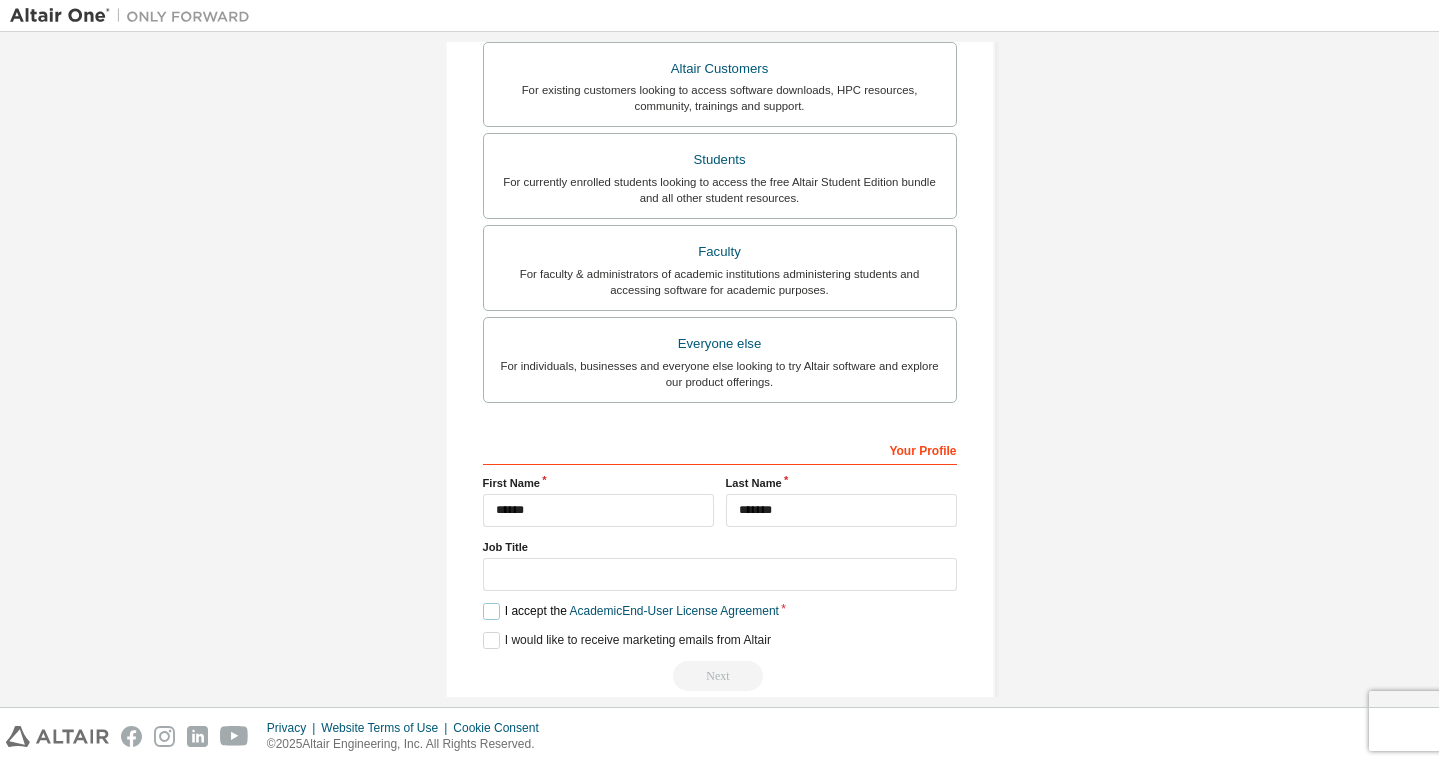 click on "I accept the   Academic   End-User License Agreement" at bounding box center [631, 611] 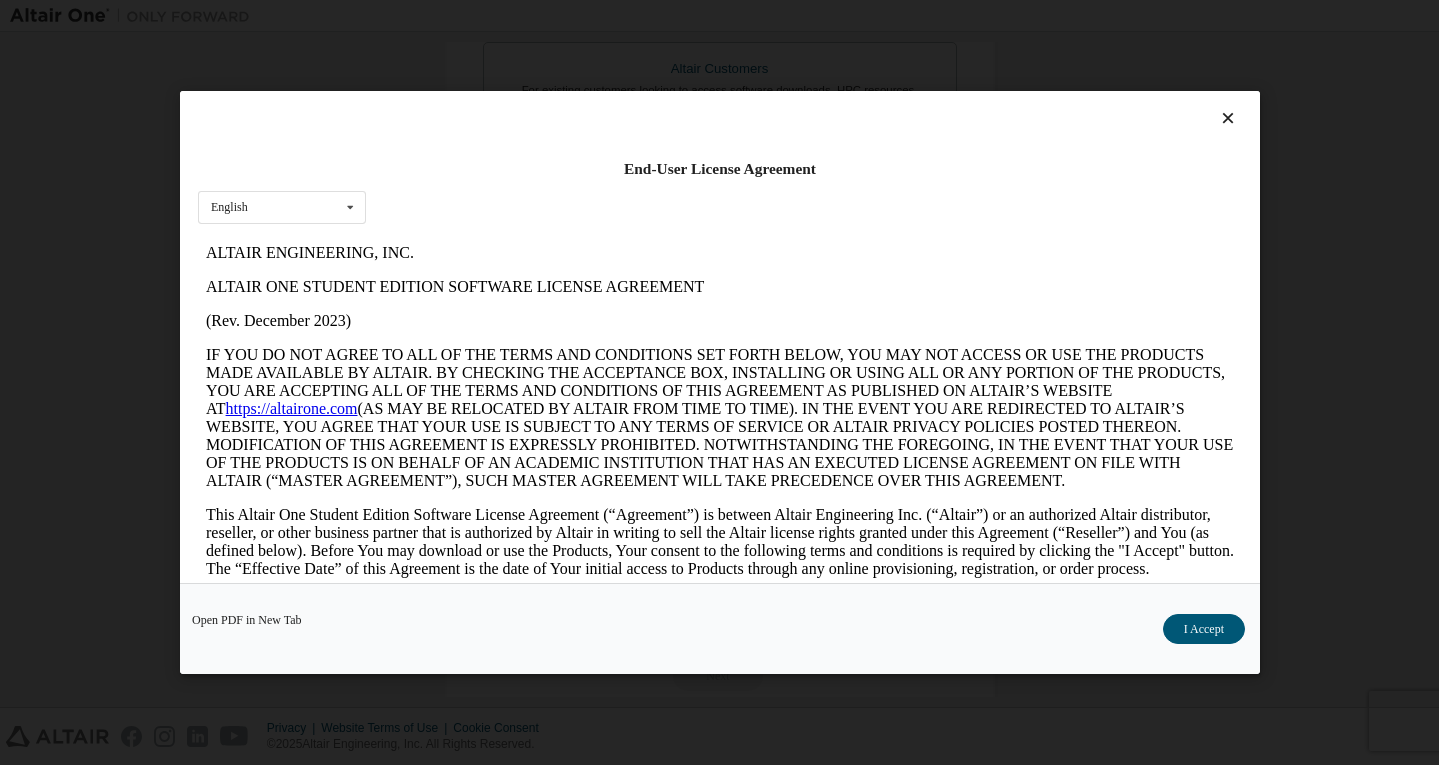 scroll, scrollTop: 0, scrollLeft: 0, axis: both 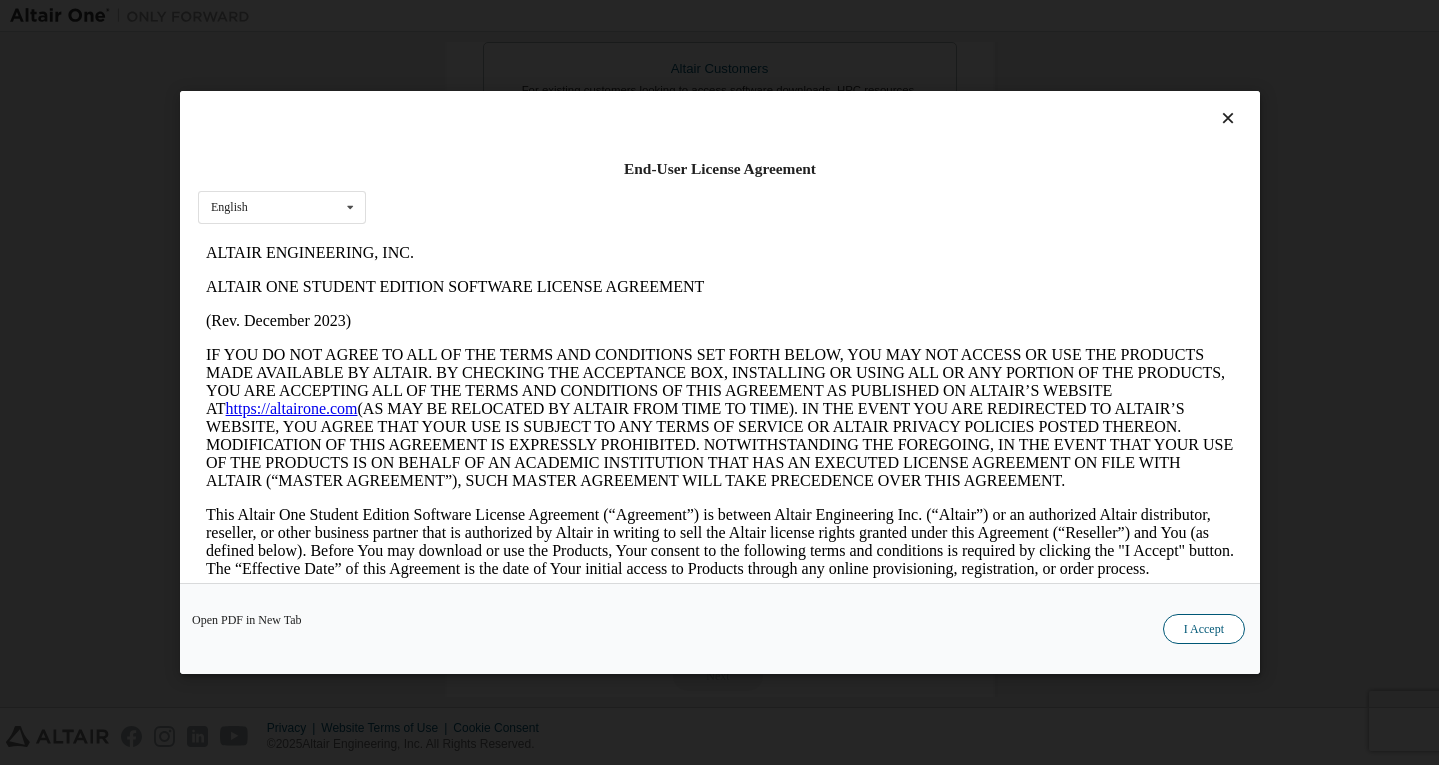 click on "I Accept" at bounding box center [1203, 629] 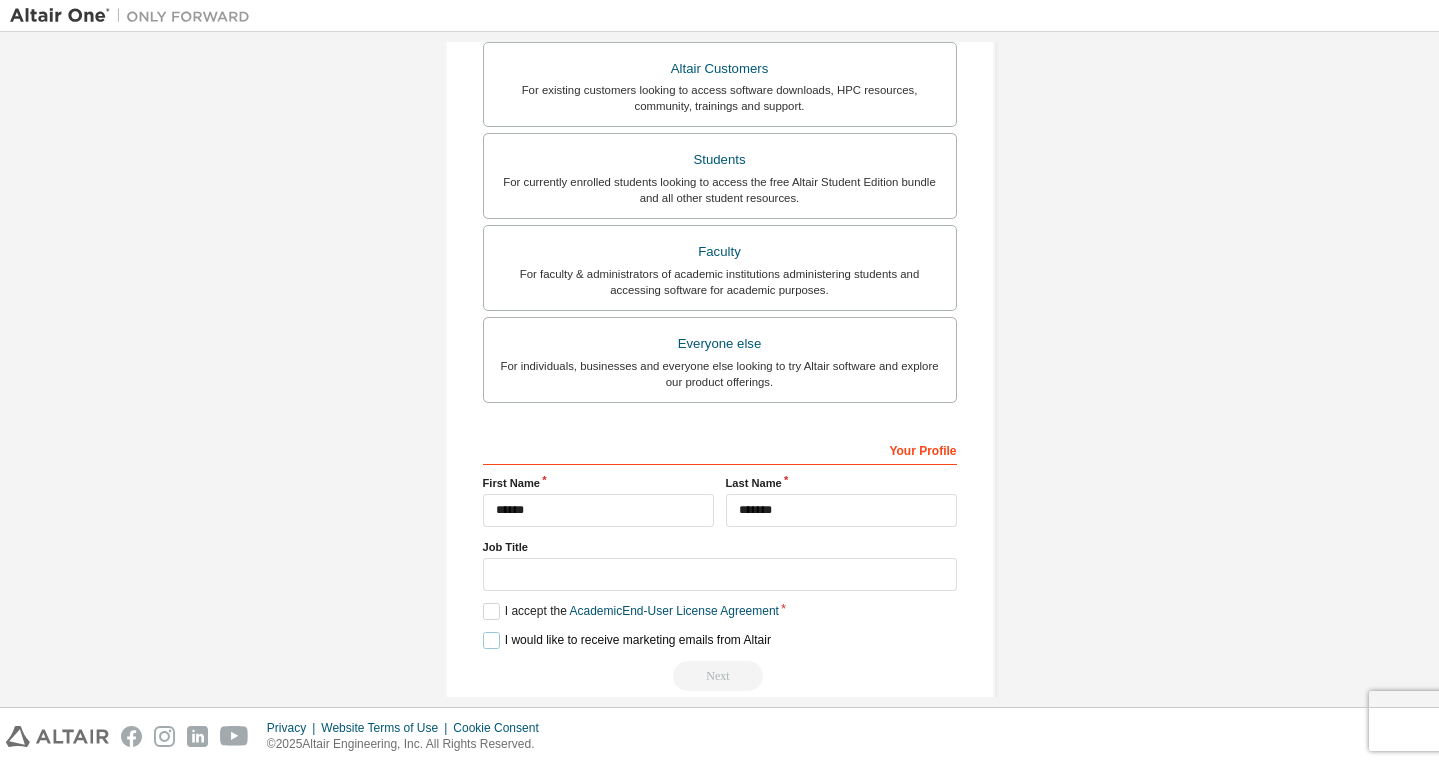 click on "I would like to receive marketing emails from Altair" at bounding box center [627, 640] 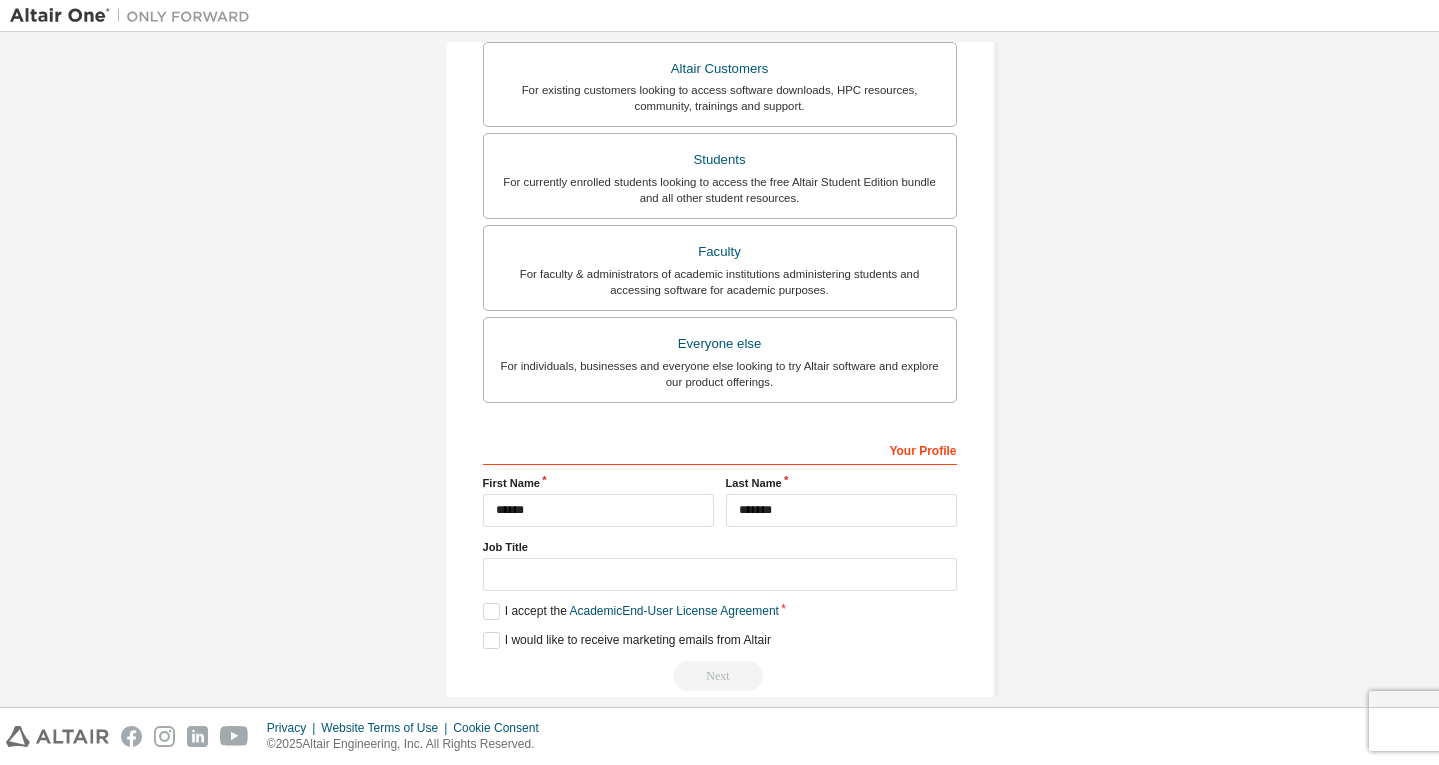 click on "Next" at bounding box center [720, 676] 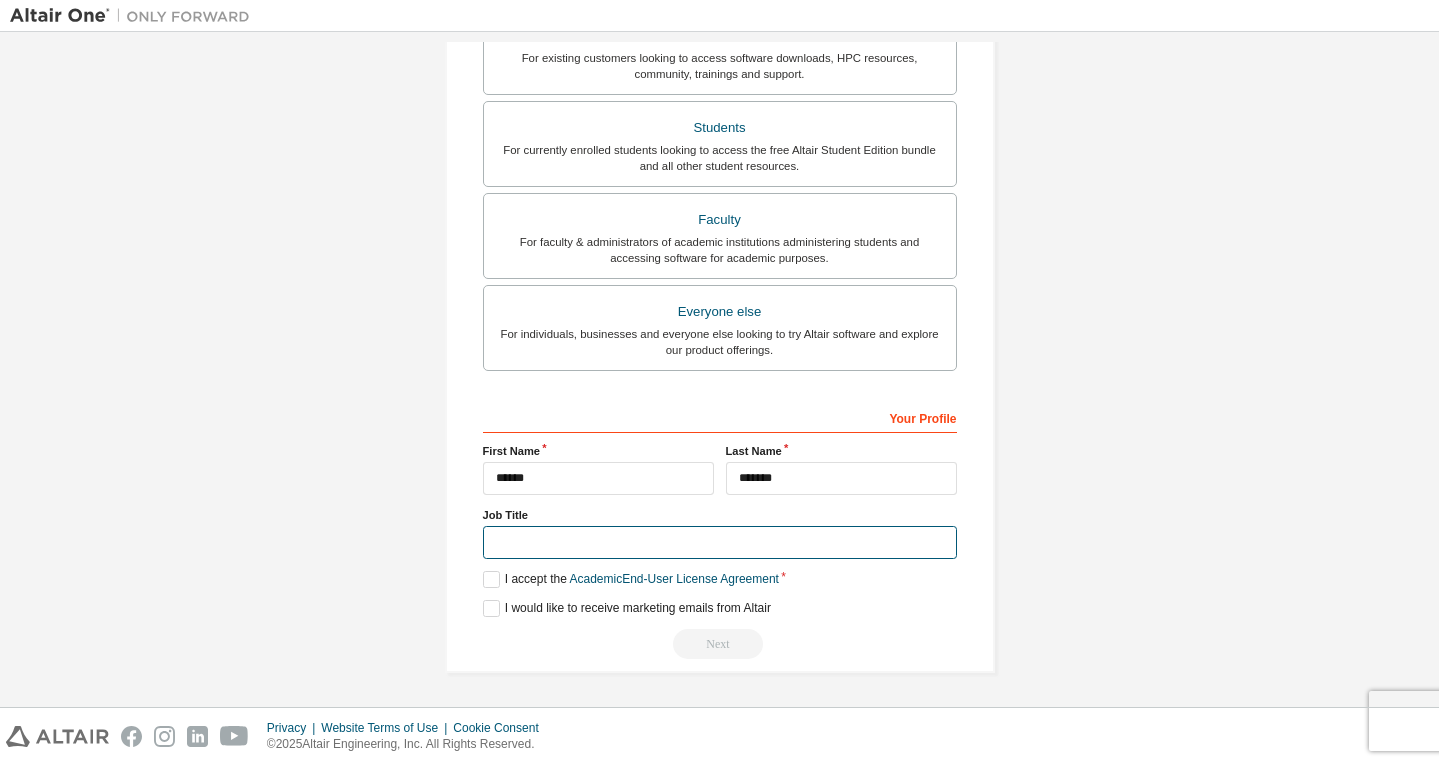 click at bounding box center [720, 542] 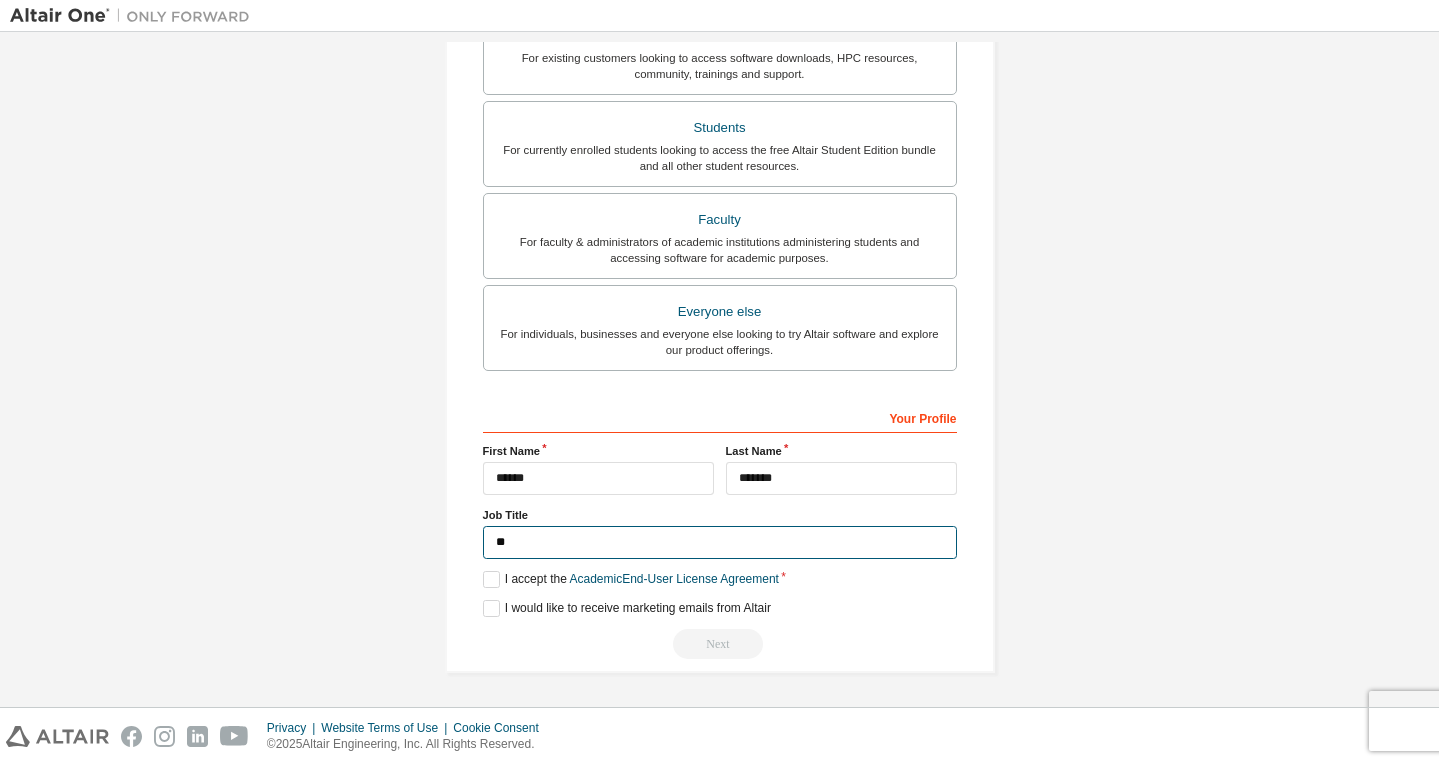type on "*" 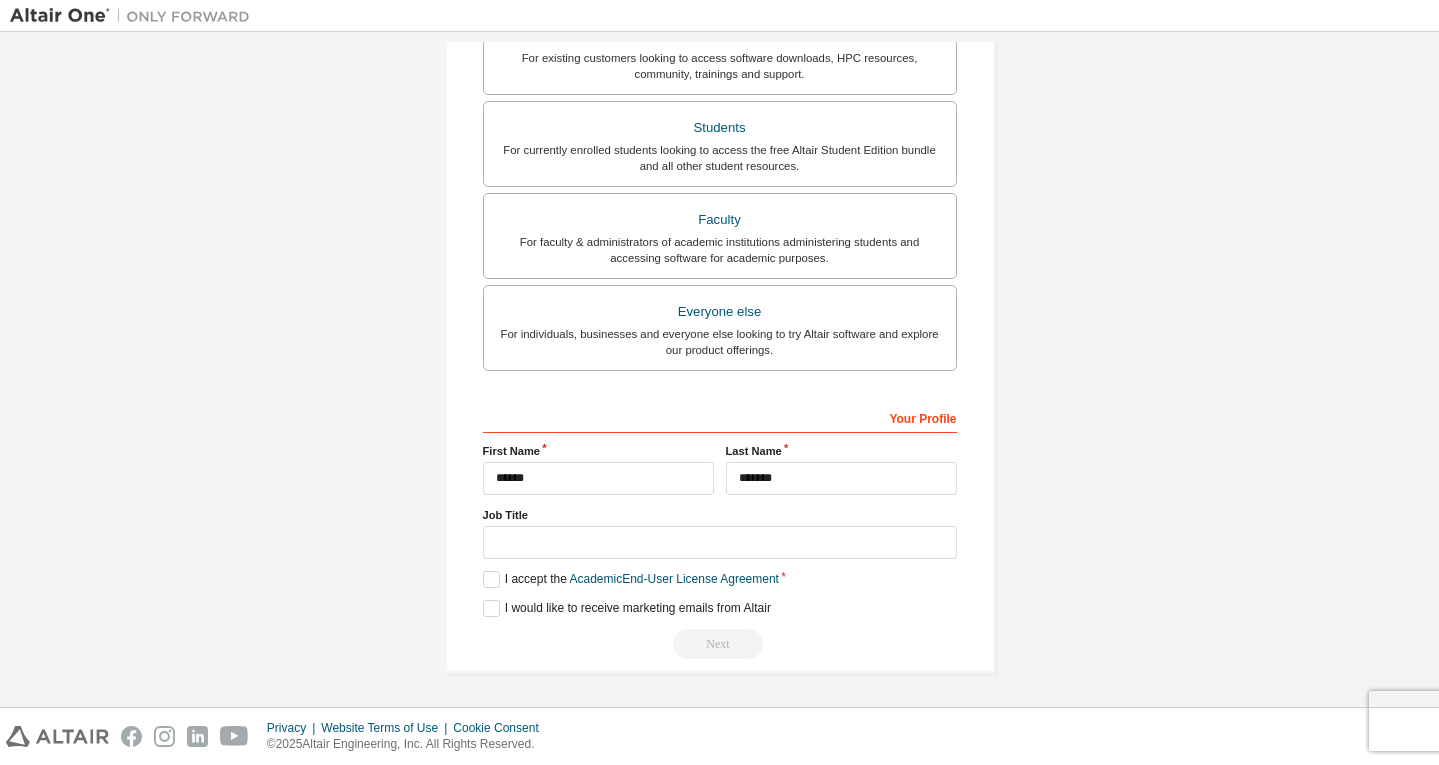 click on "Next" at bounding box center [720, 644] 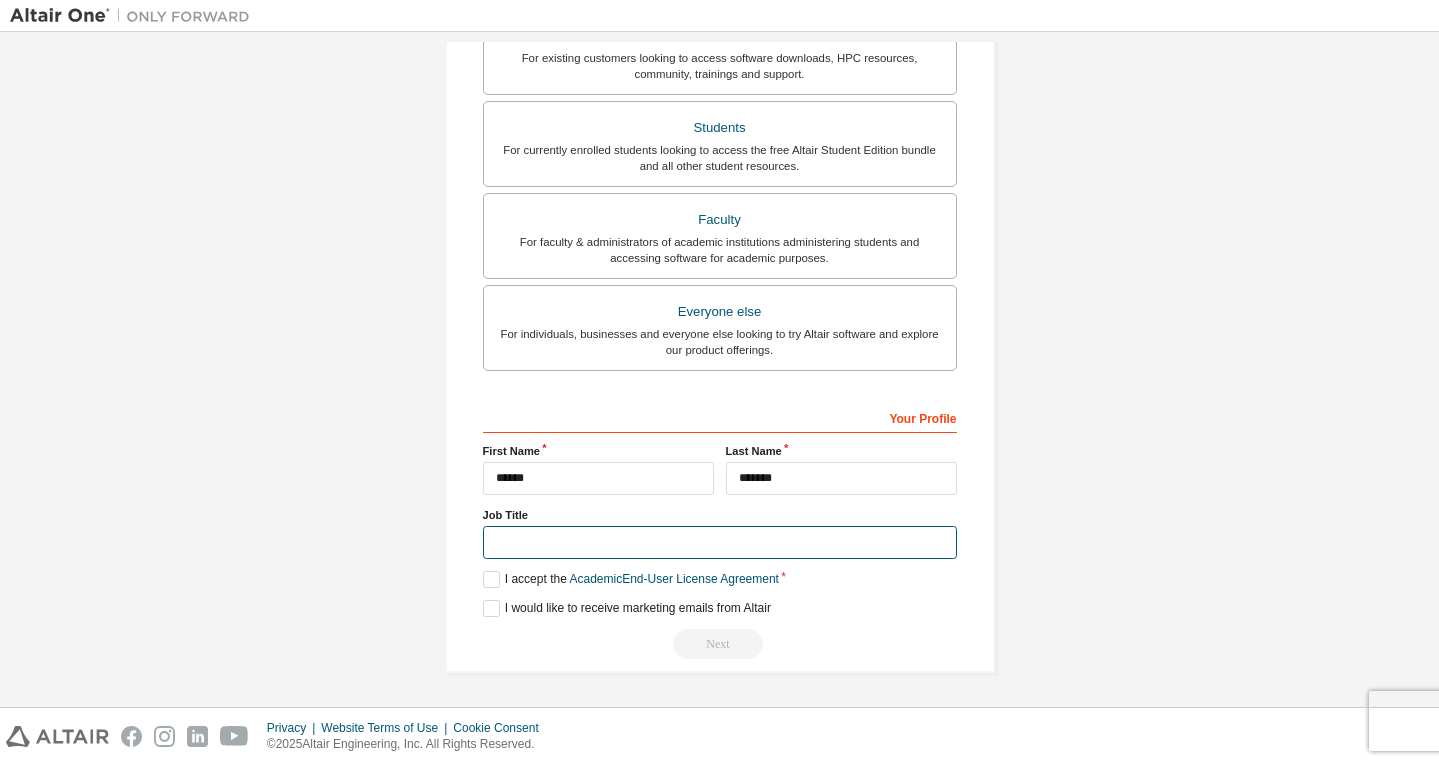 click at bounding box center [720, 542] 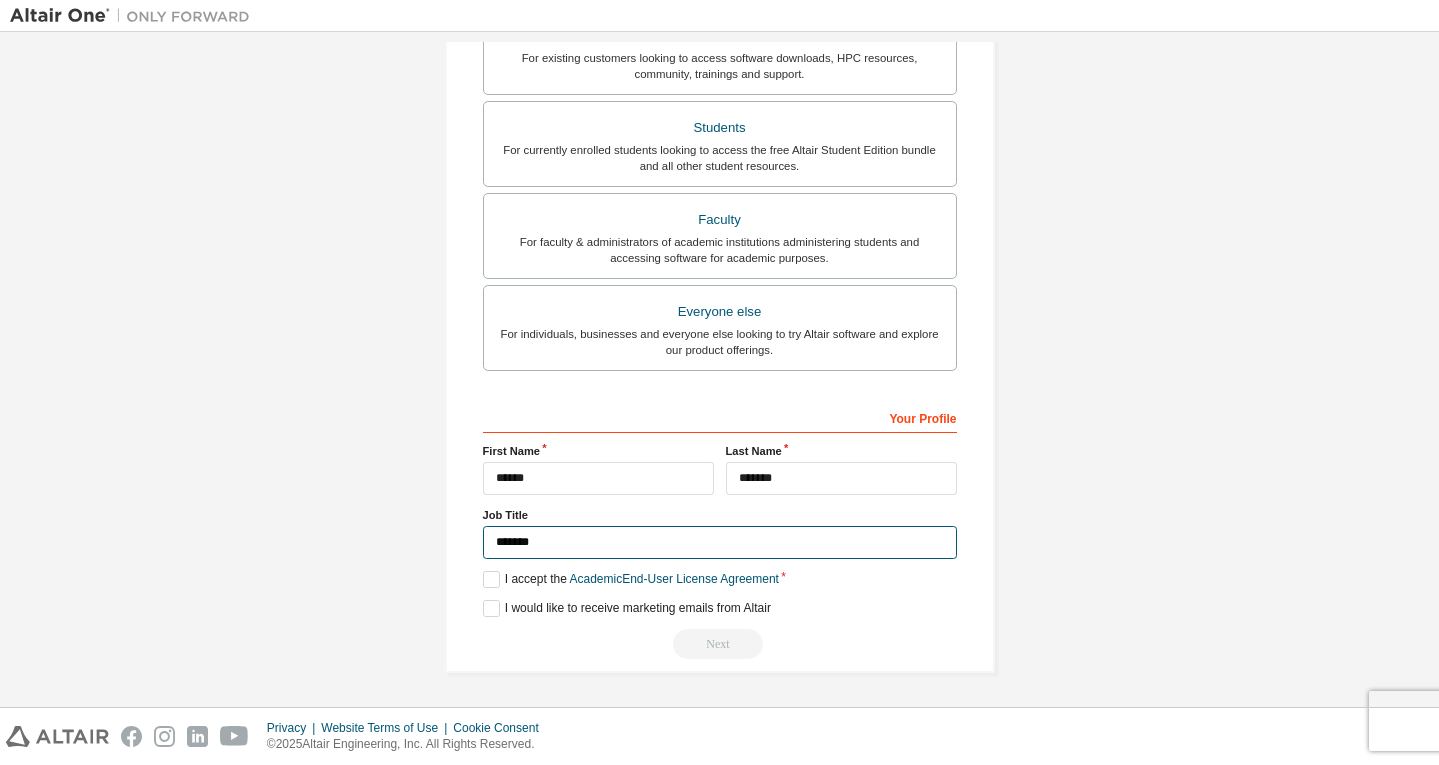 type on "*******" 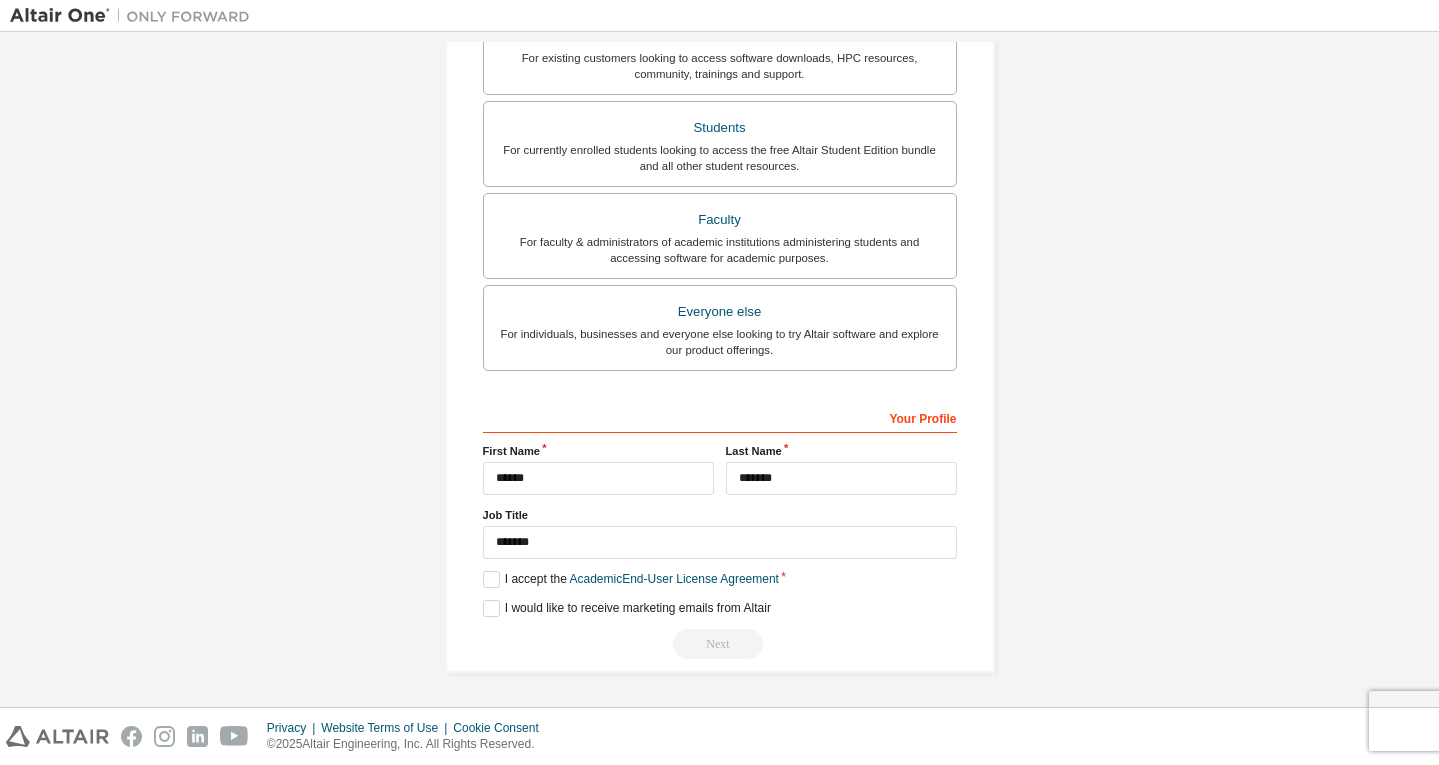 click on "Next" at bounding box center (720, 644) 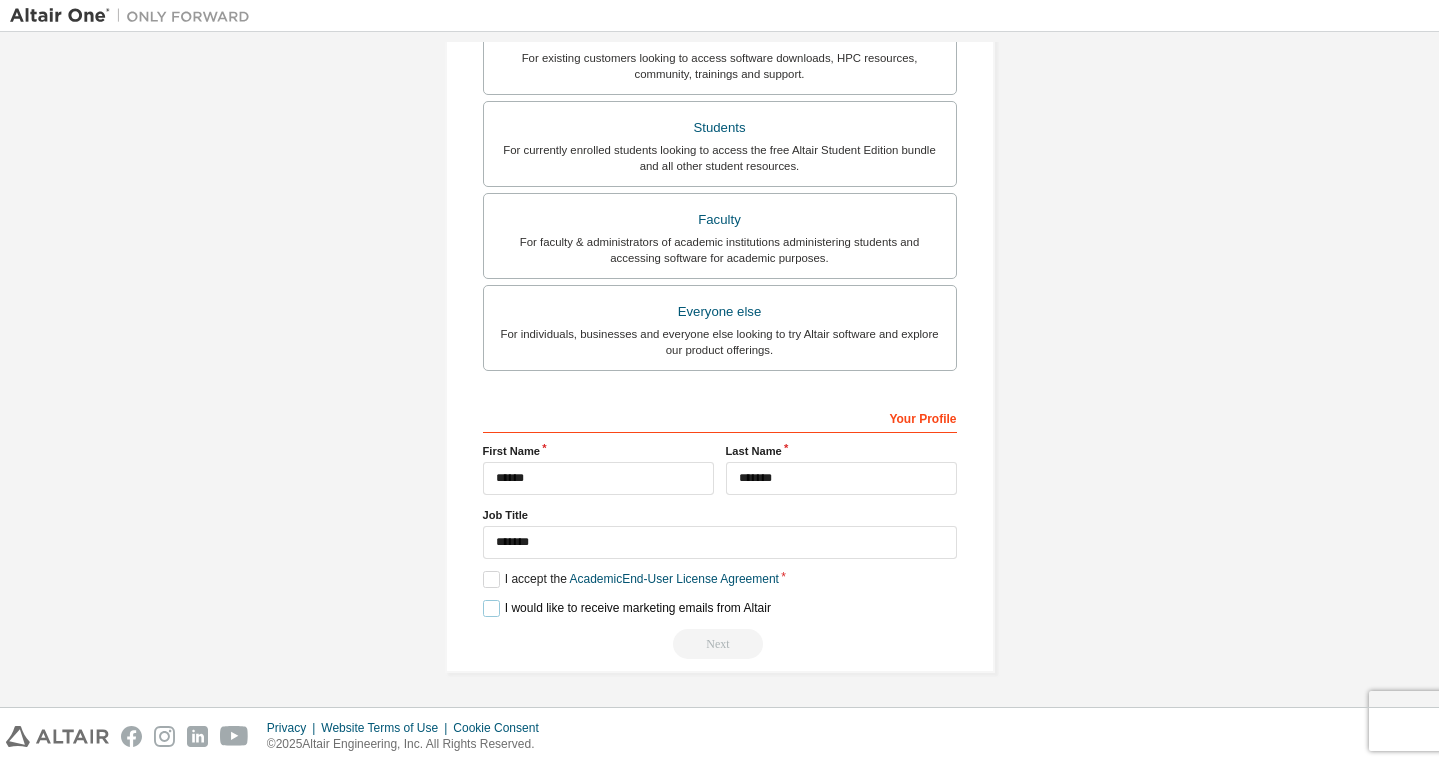 click on "I would like to receive marketing emails from Altair" at bounding box center (627, 608) 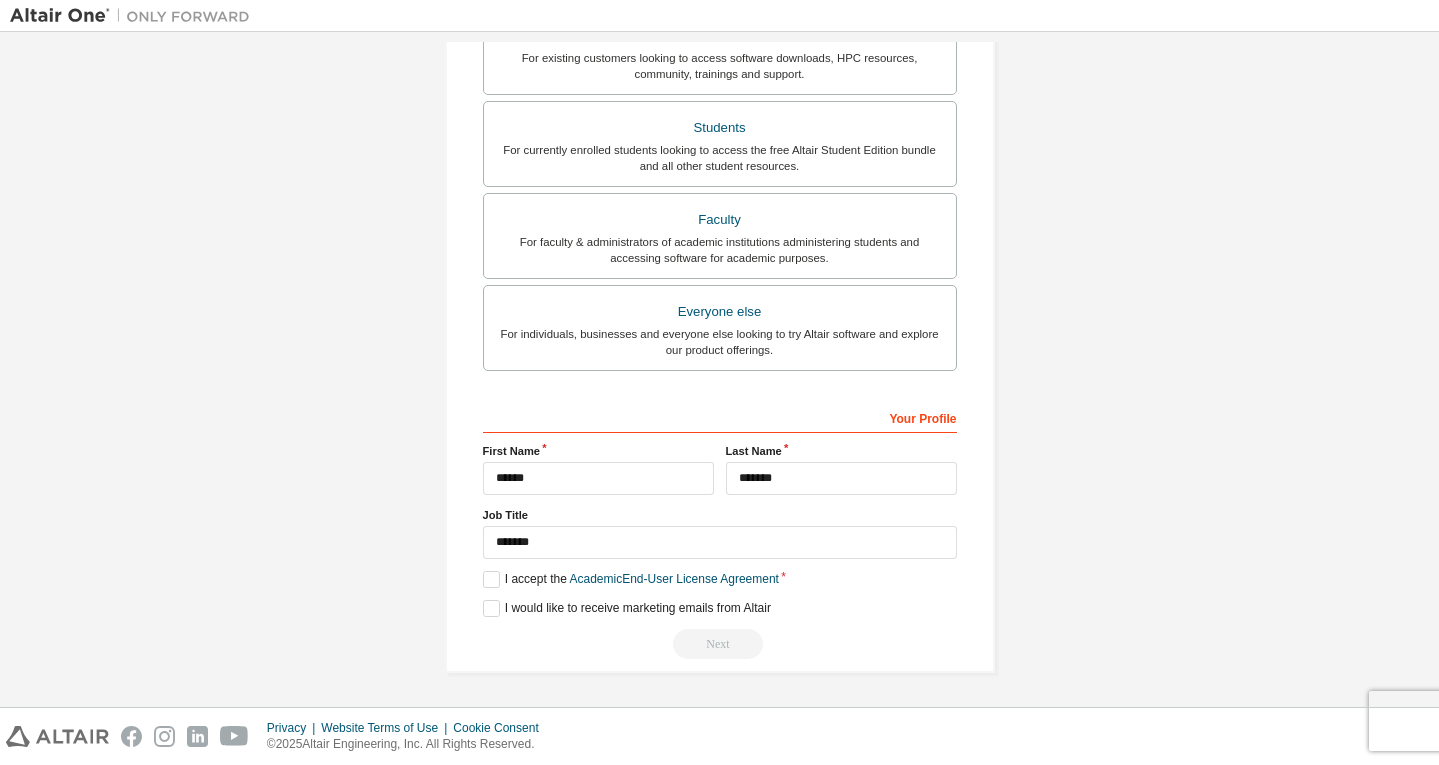 click on "Next" at bounding box center (720, 644) 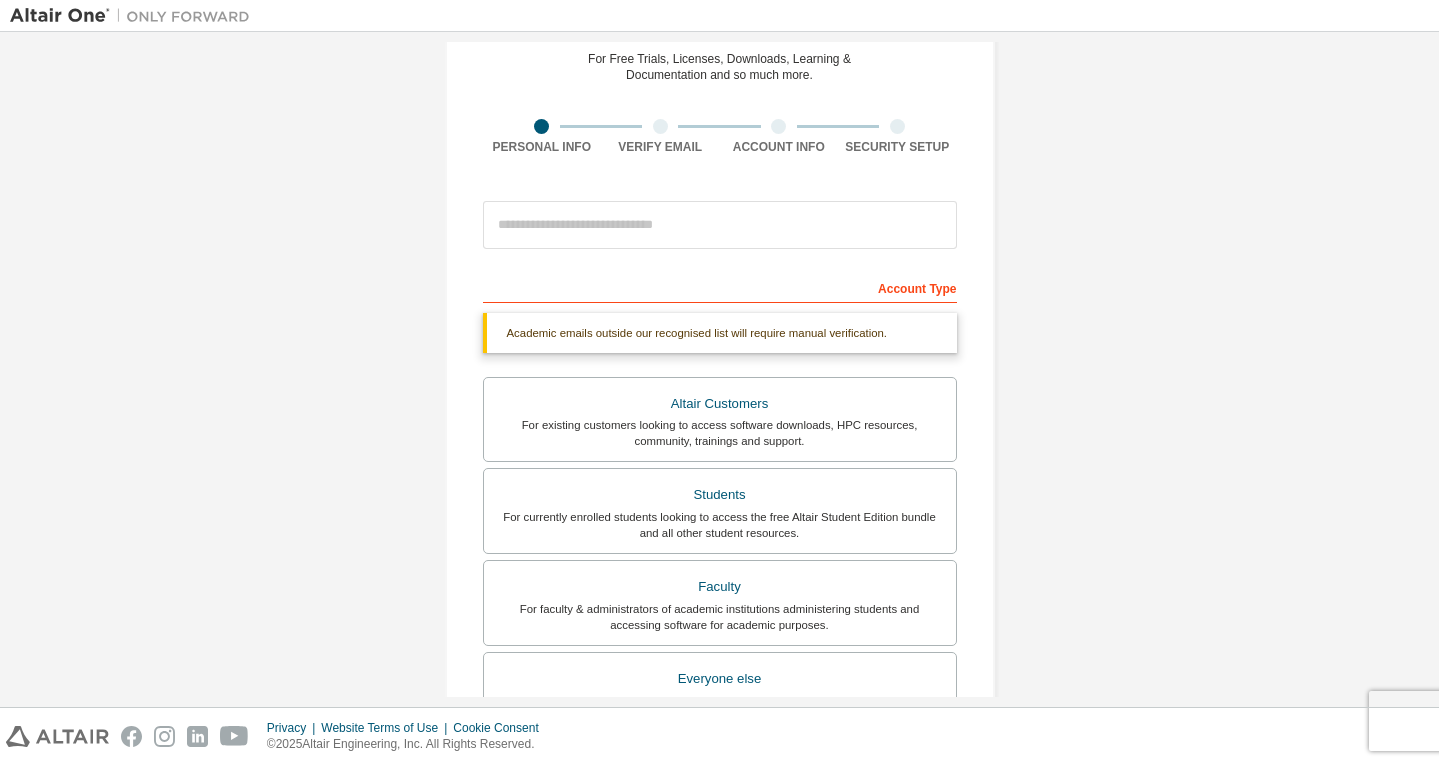 scroll, scrollTop: 7, scrollLeft: 0, axis: vertical 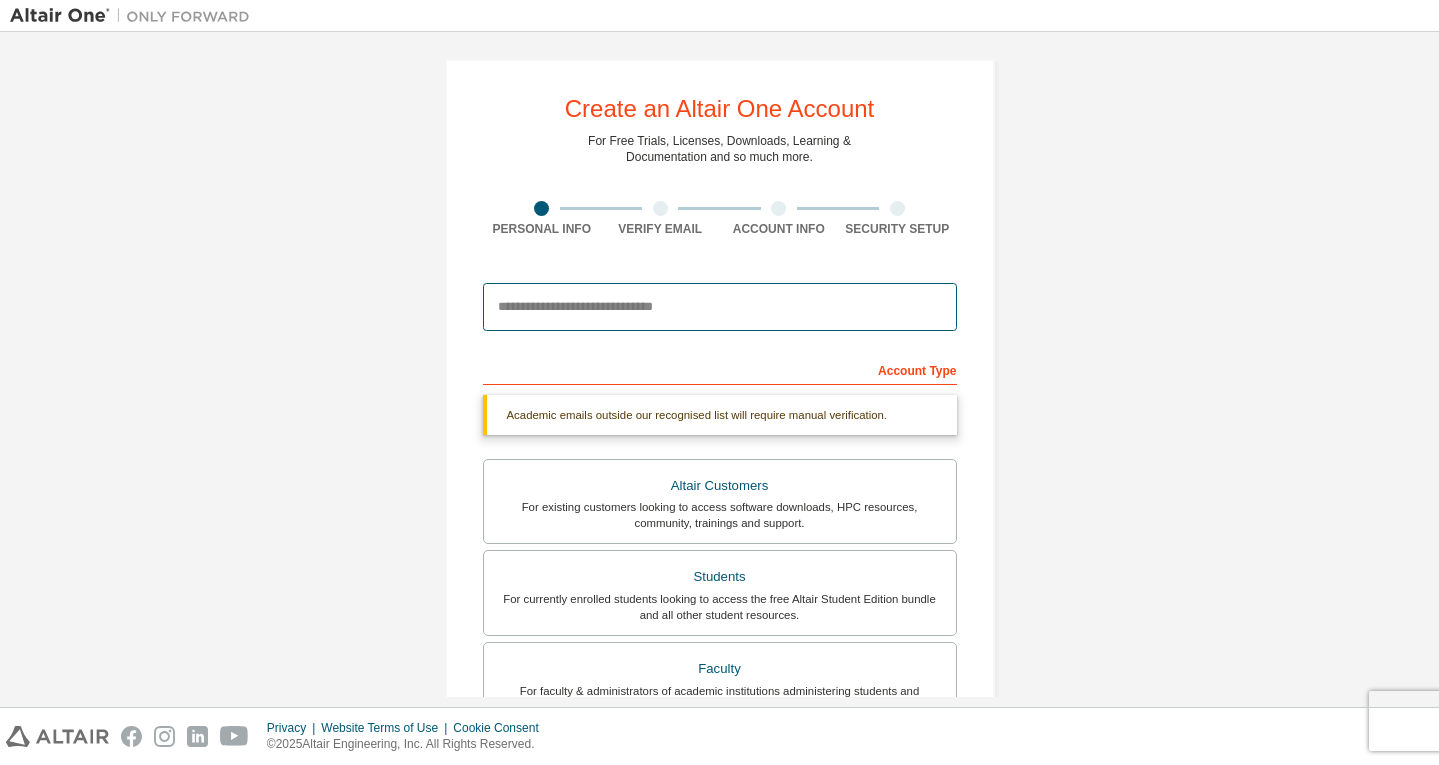 click at bounding box center [720, 307] 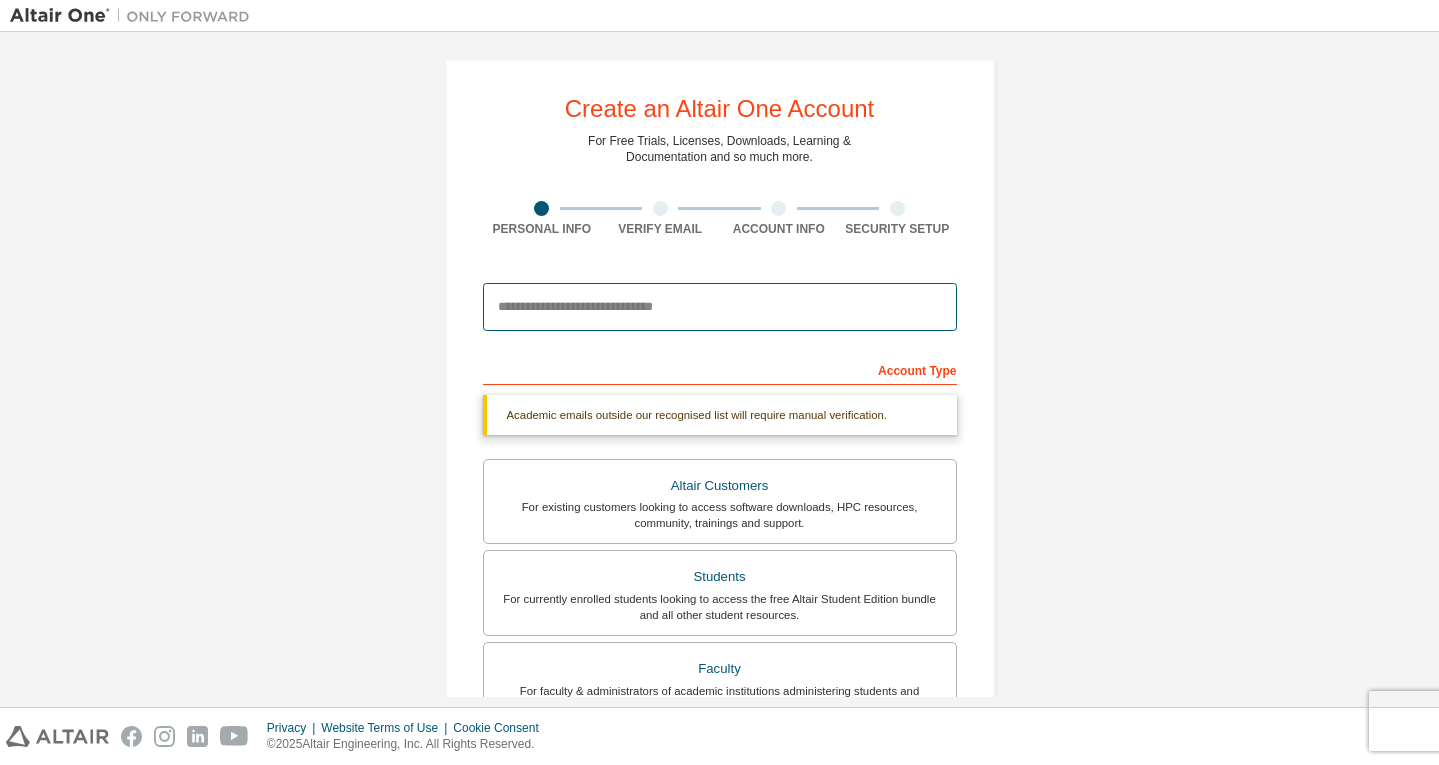 type on "*" 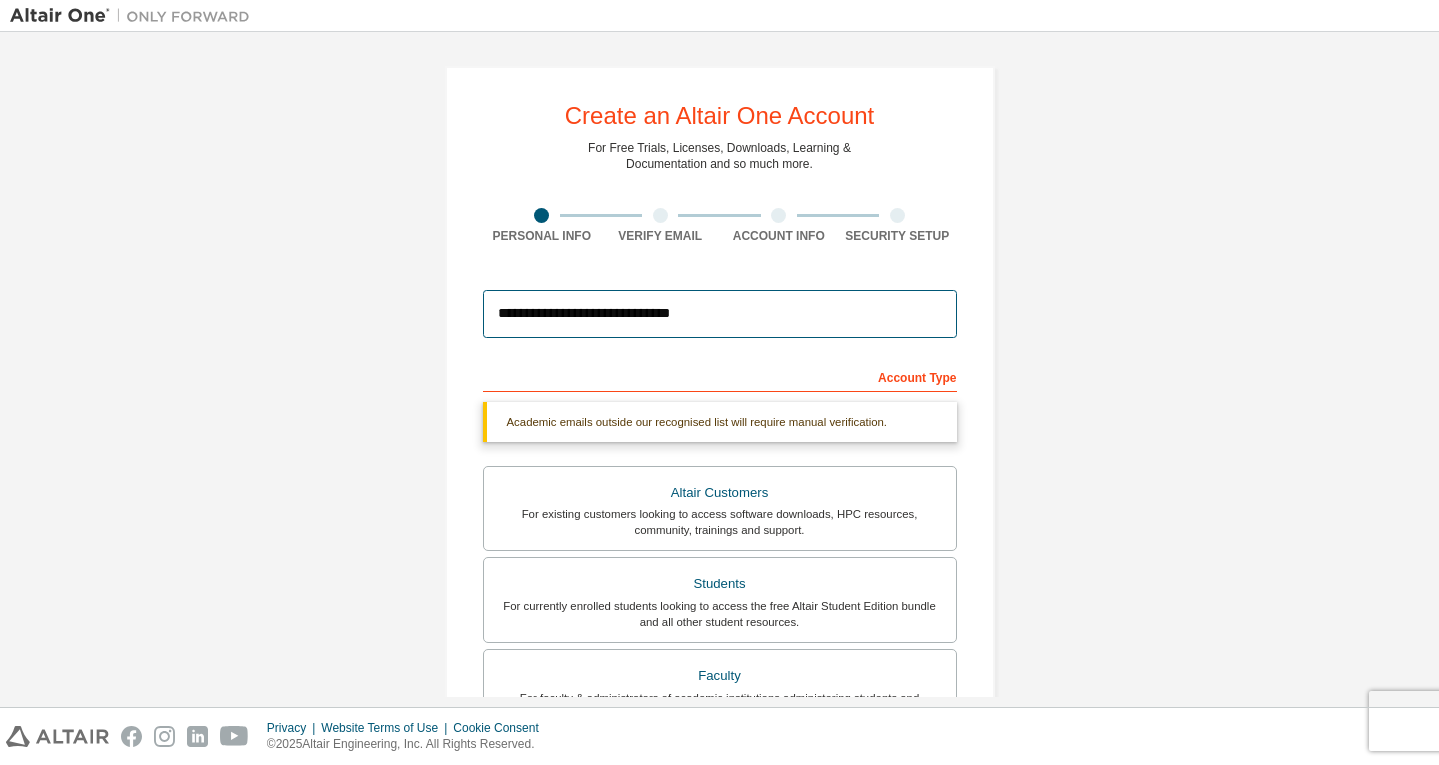 scroll, scrollTop: 456, scrollLeft: 0, axis: vertical 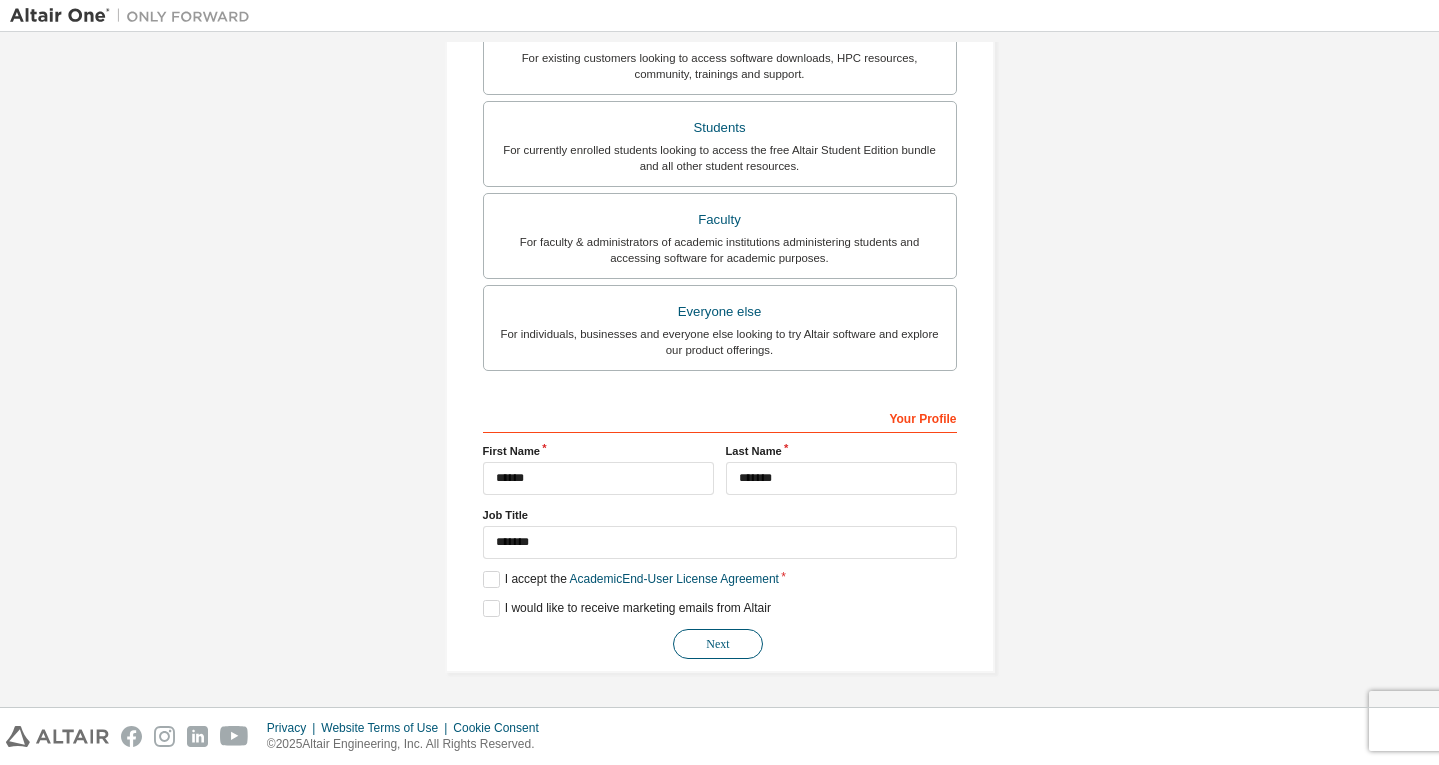 type on "**********" 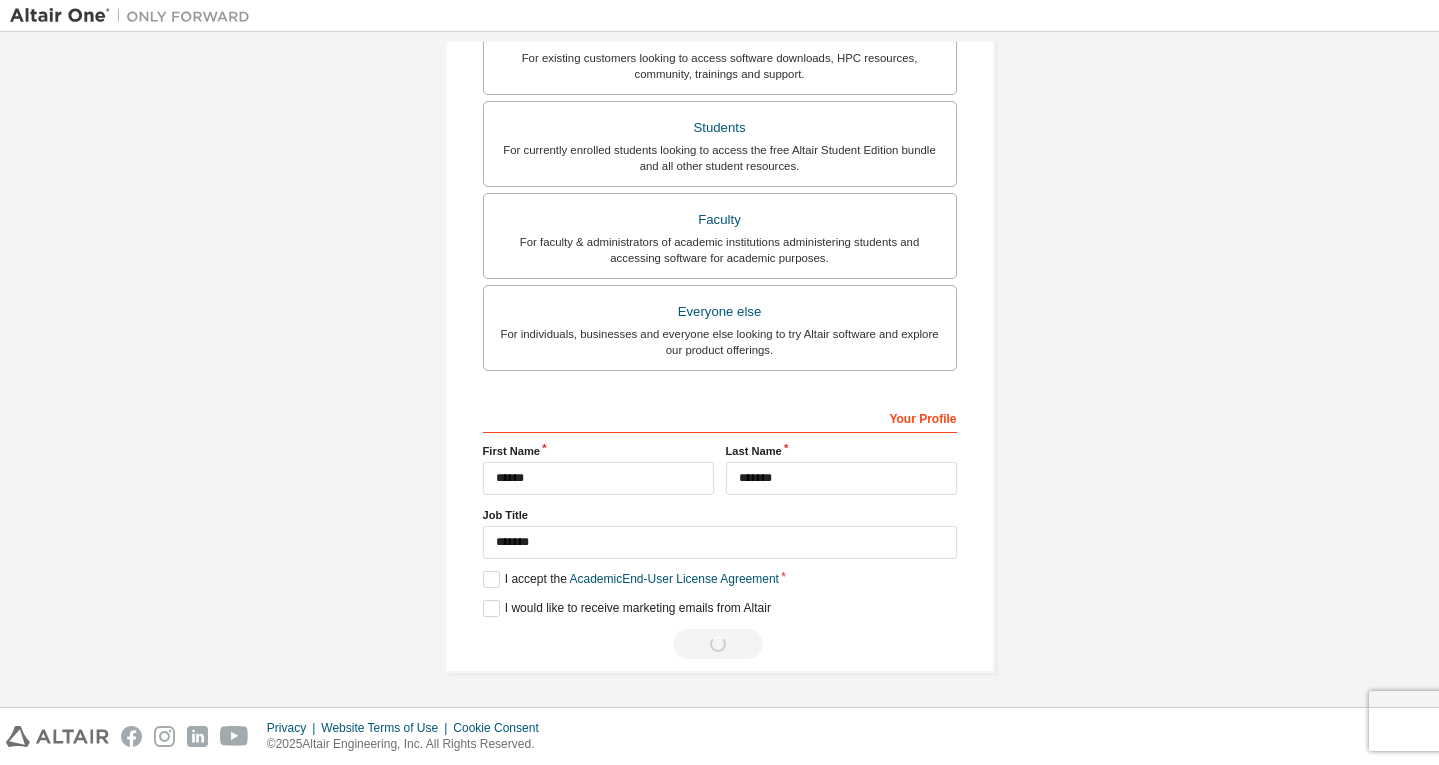 click on "Next" at bounding box center [720, 644] 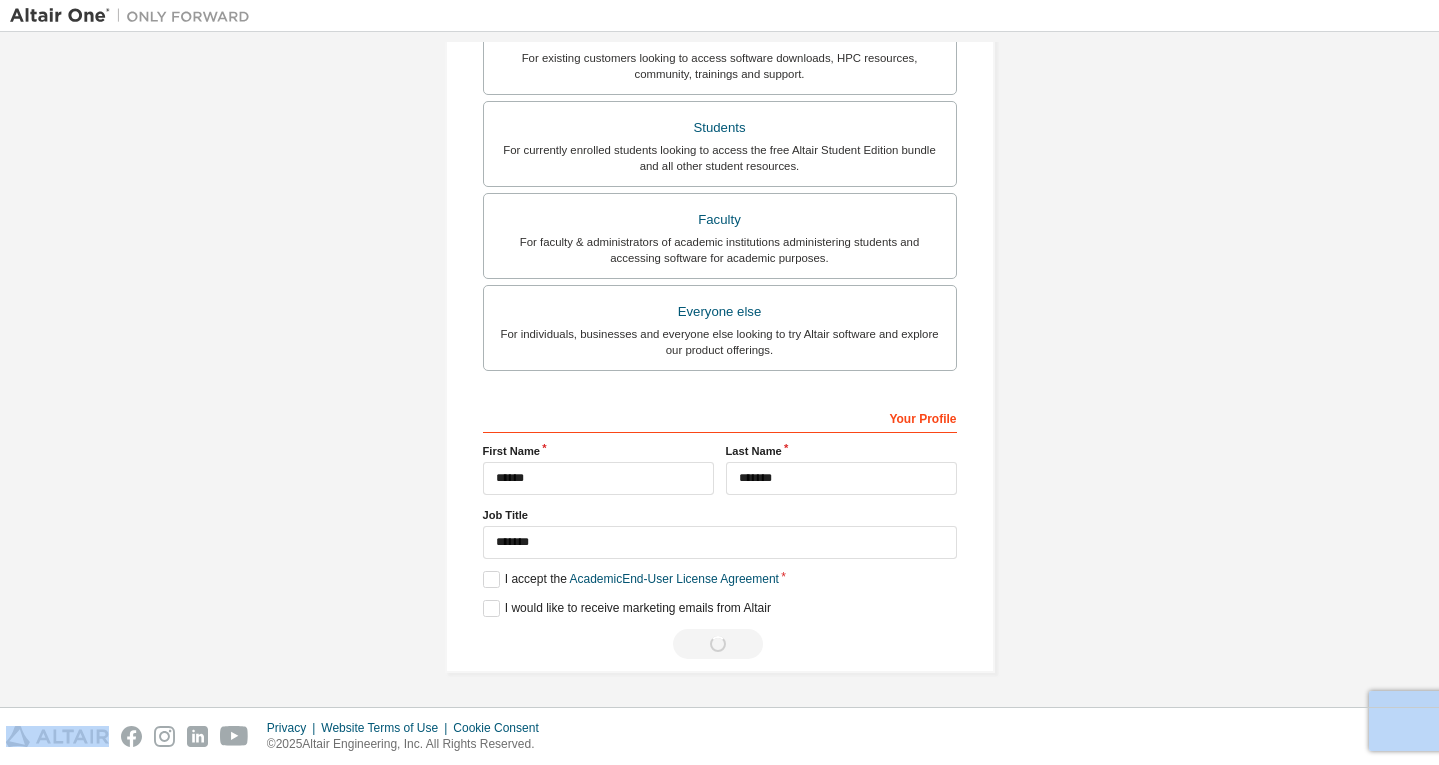 click on "Next" at bounding box center (720, 644) 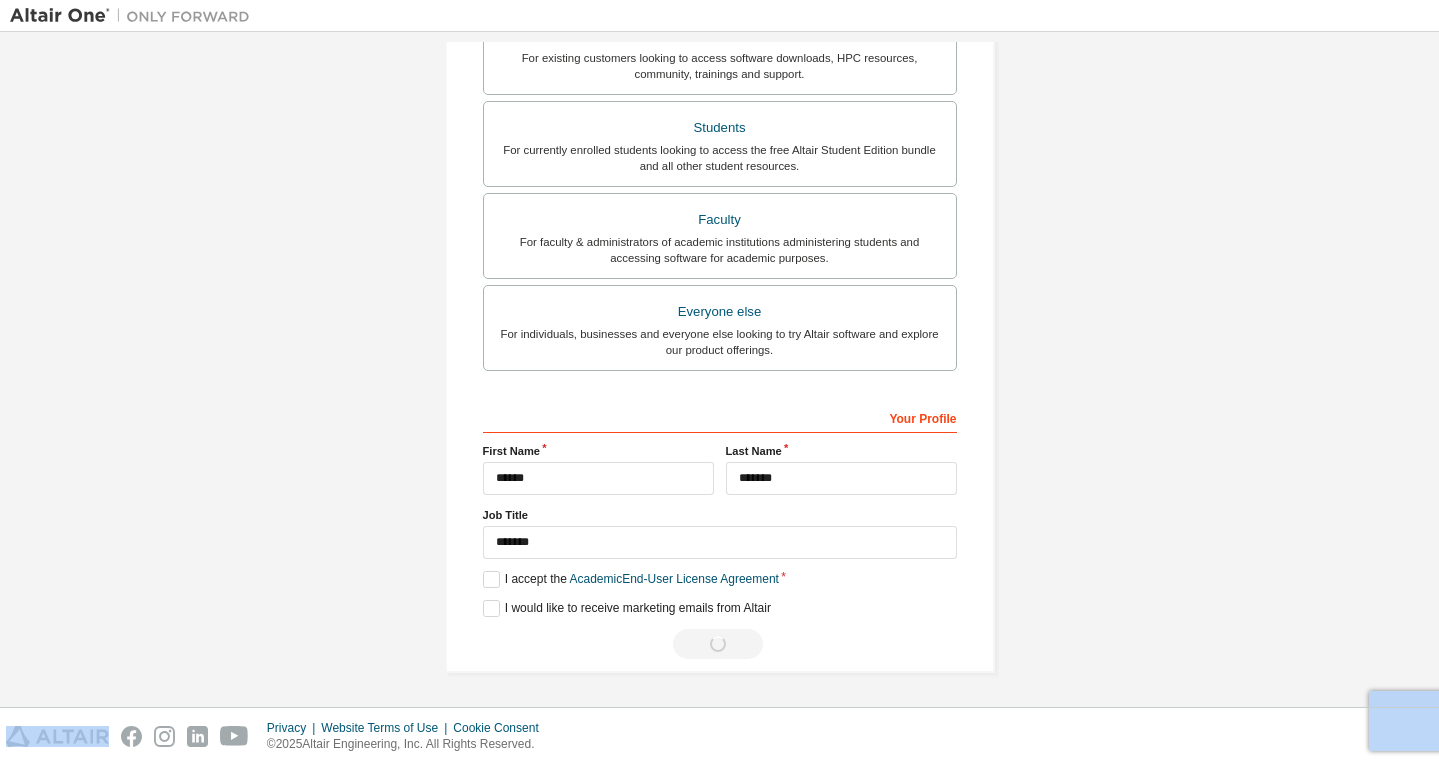 click on "Next" at bounding box center [720, 644] 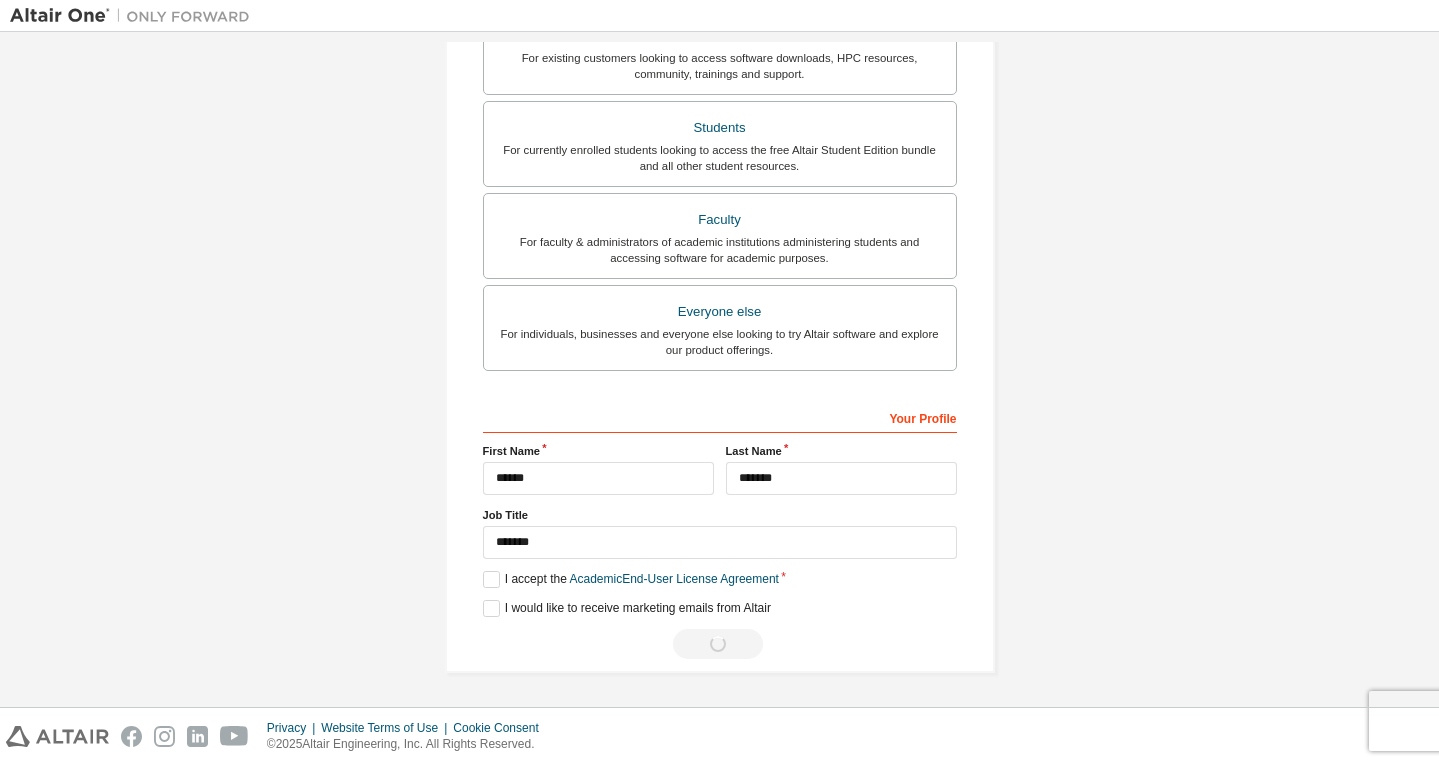 scroll, scrollTop: 0, scrollLeft: 0, axis: both 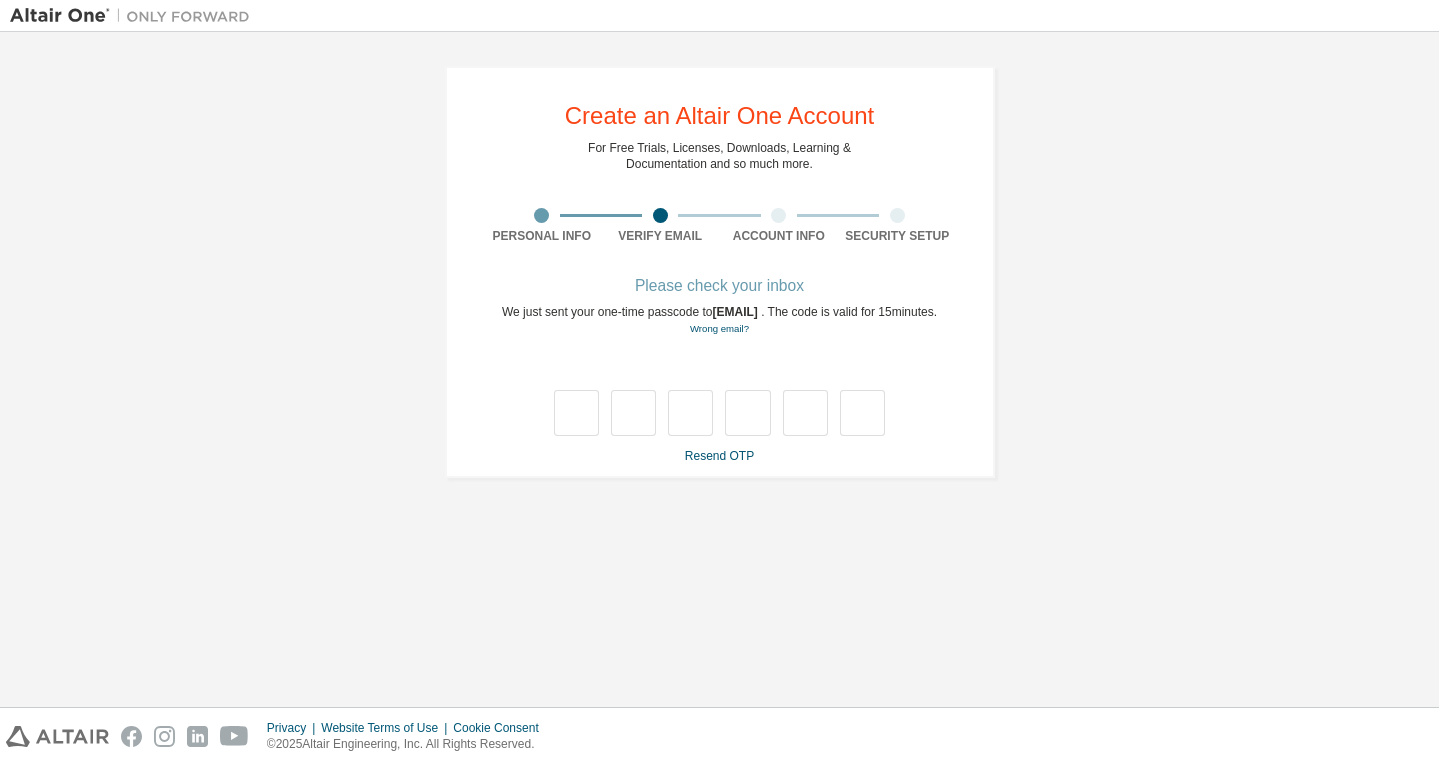 type on "*" 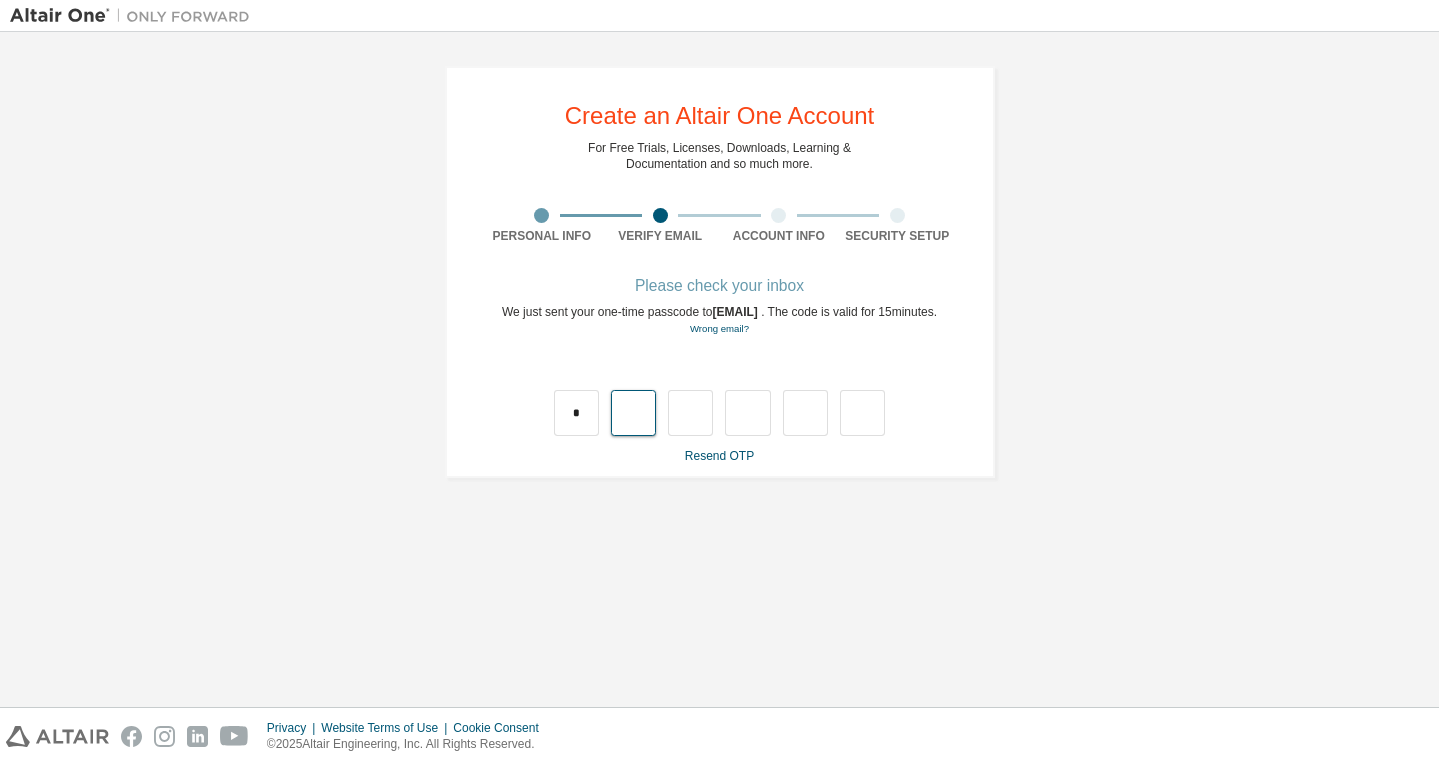 type on "*" 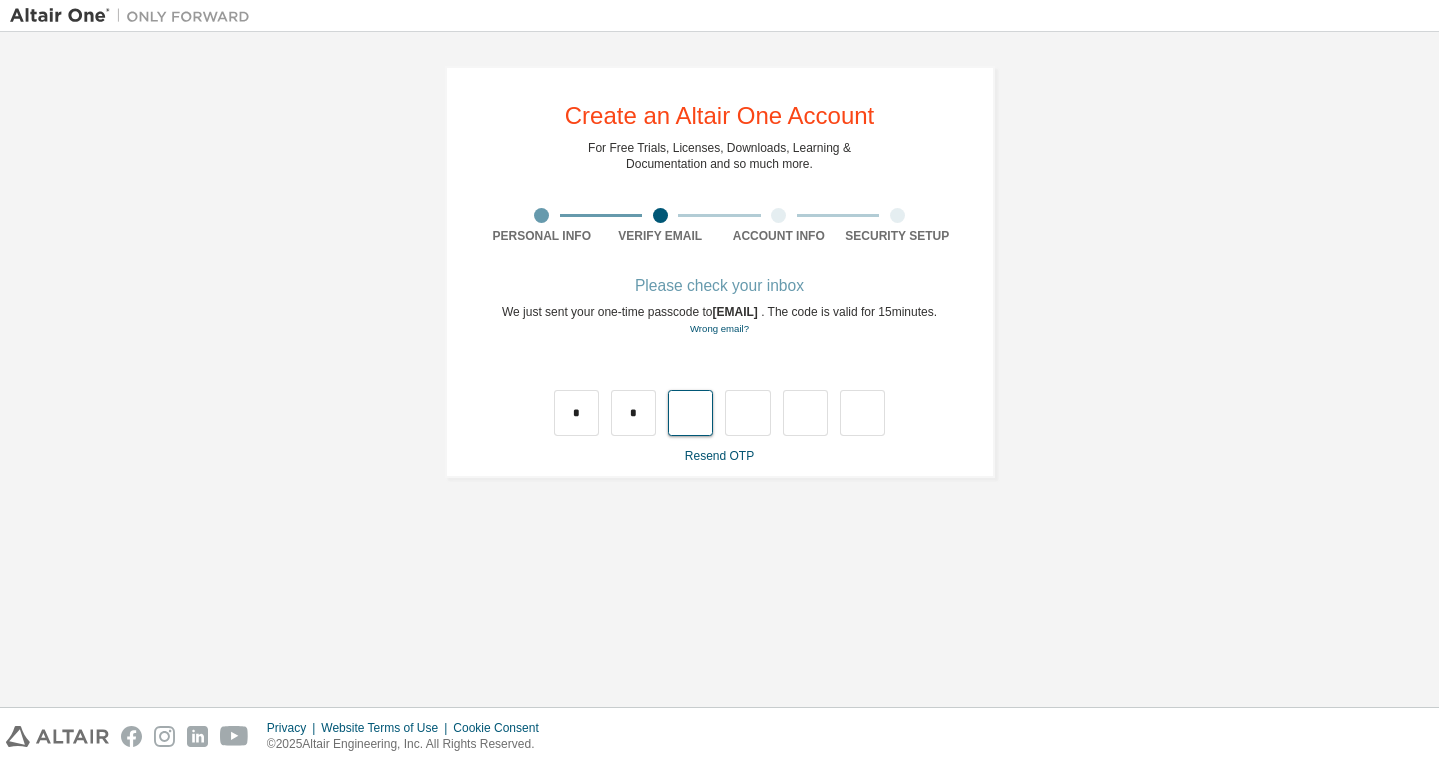 type on "*" 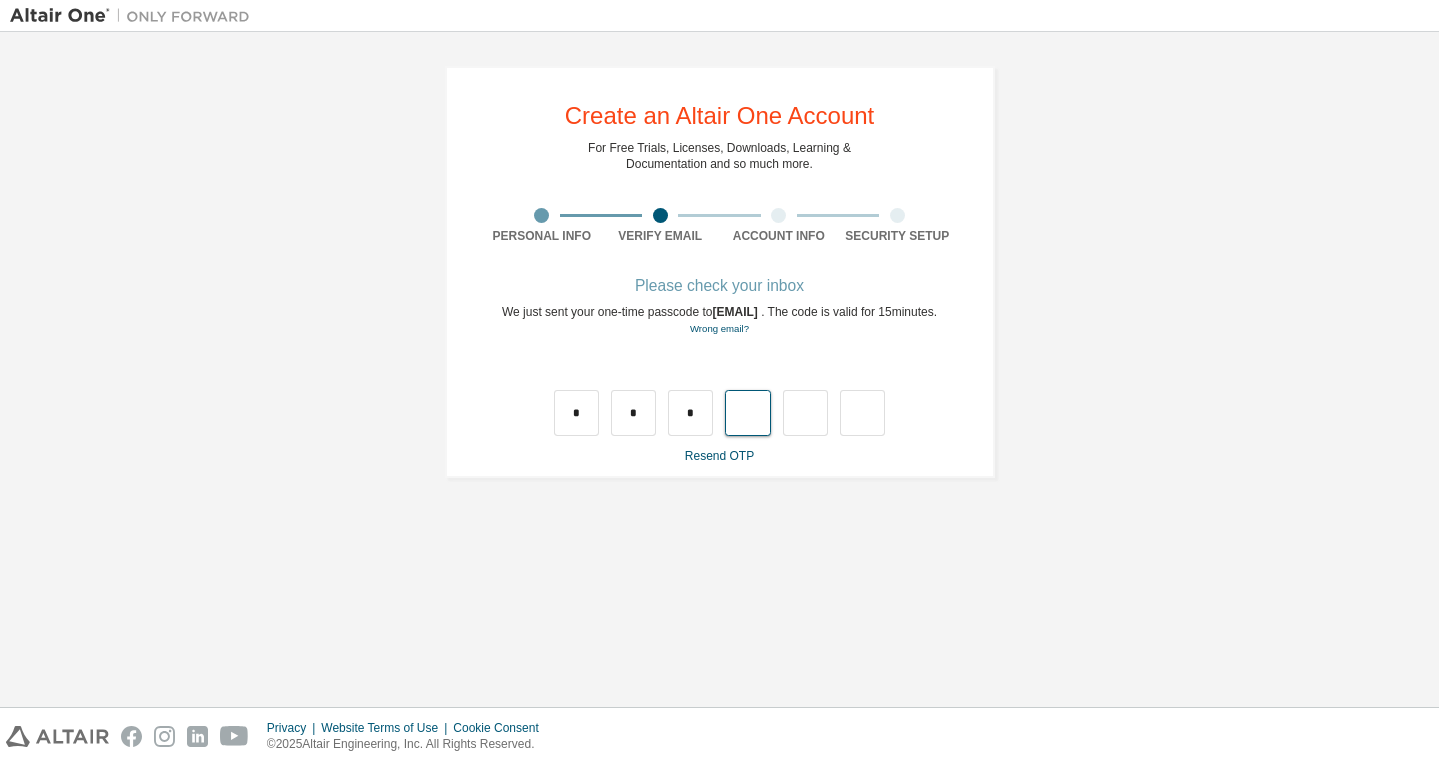 type on "*" 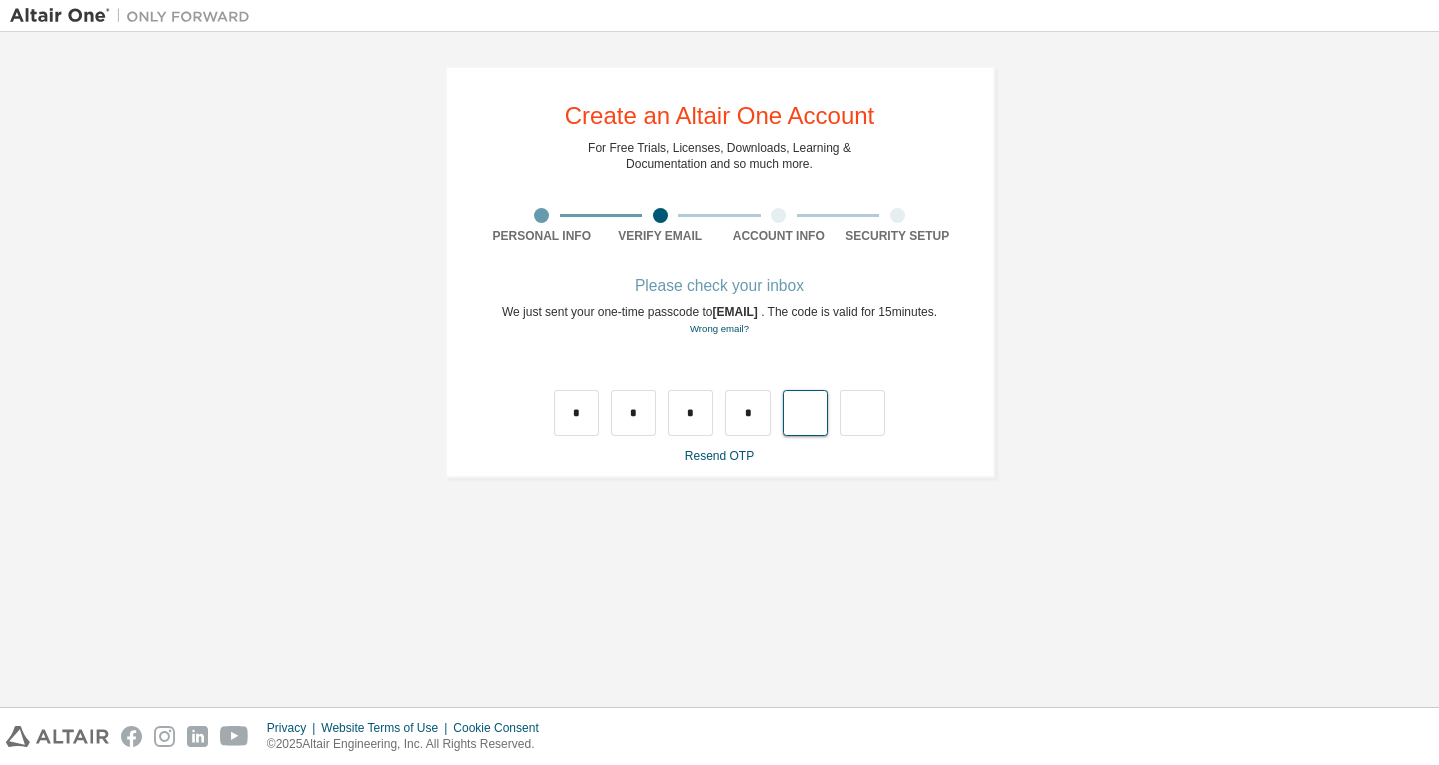 type on "*" 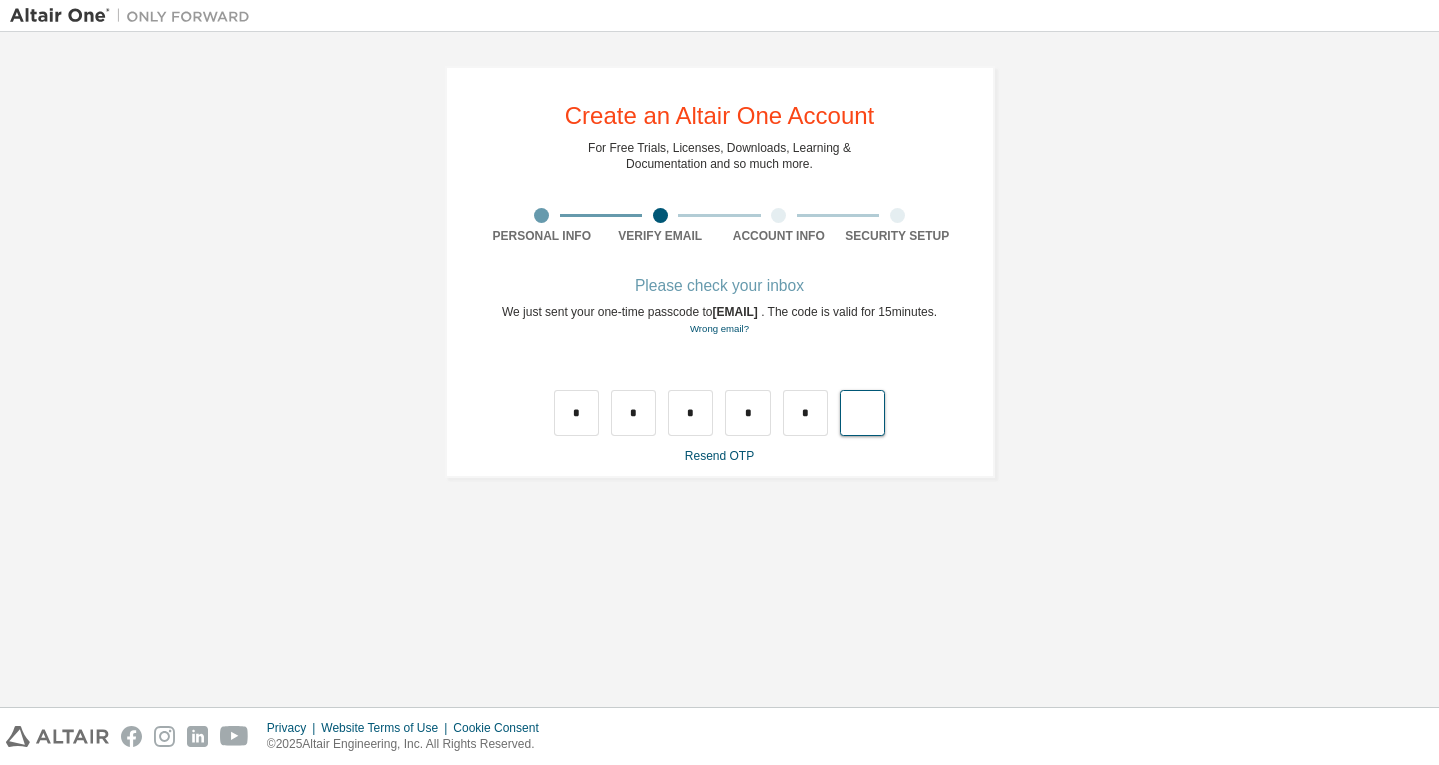 type on "*" 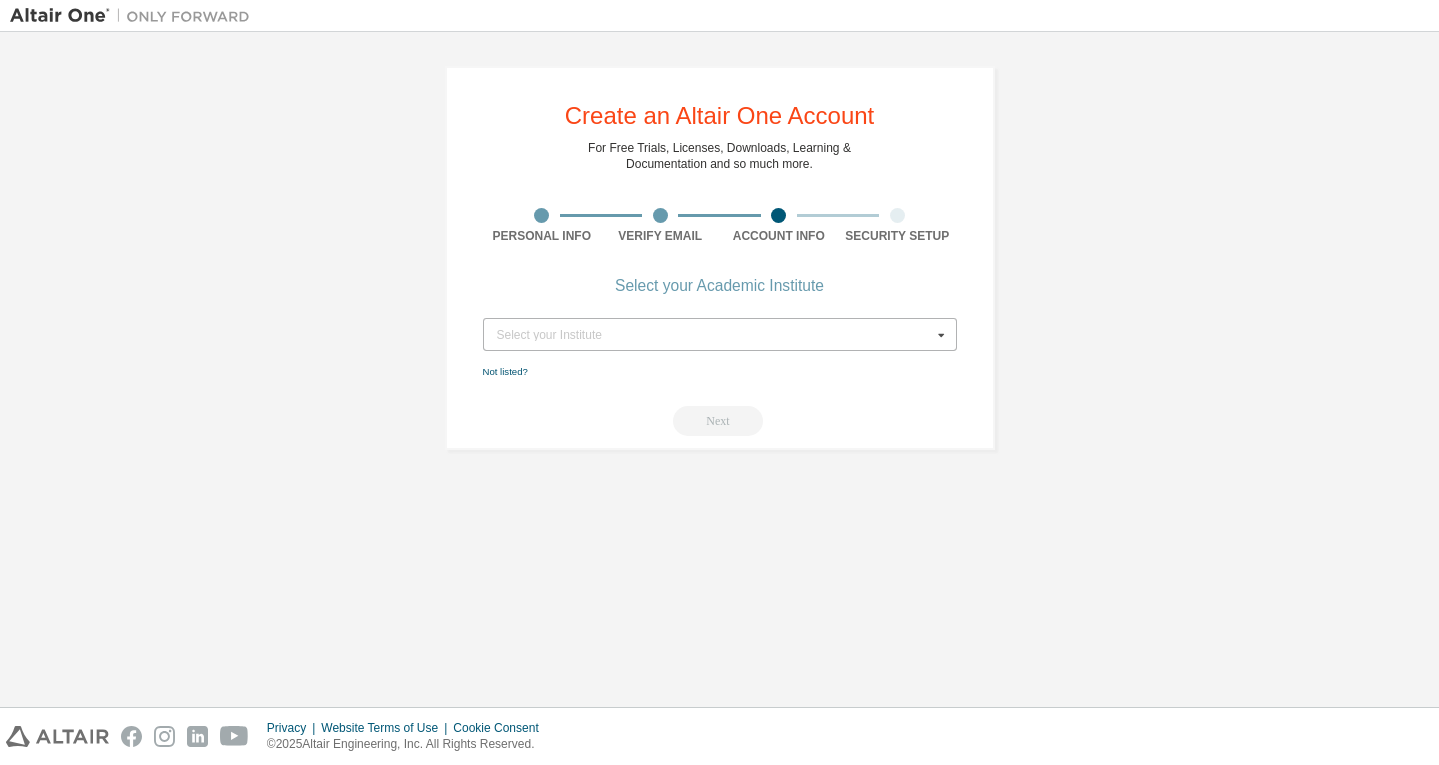 click on "Select your Institute" at bounding box center (714, 335) 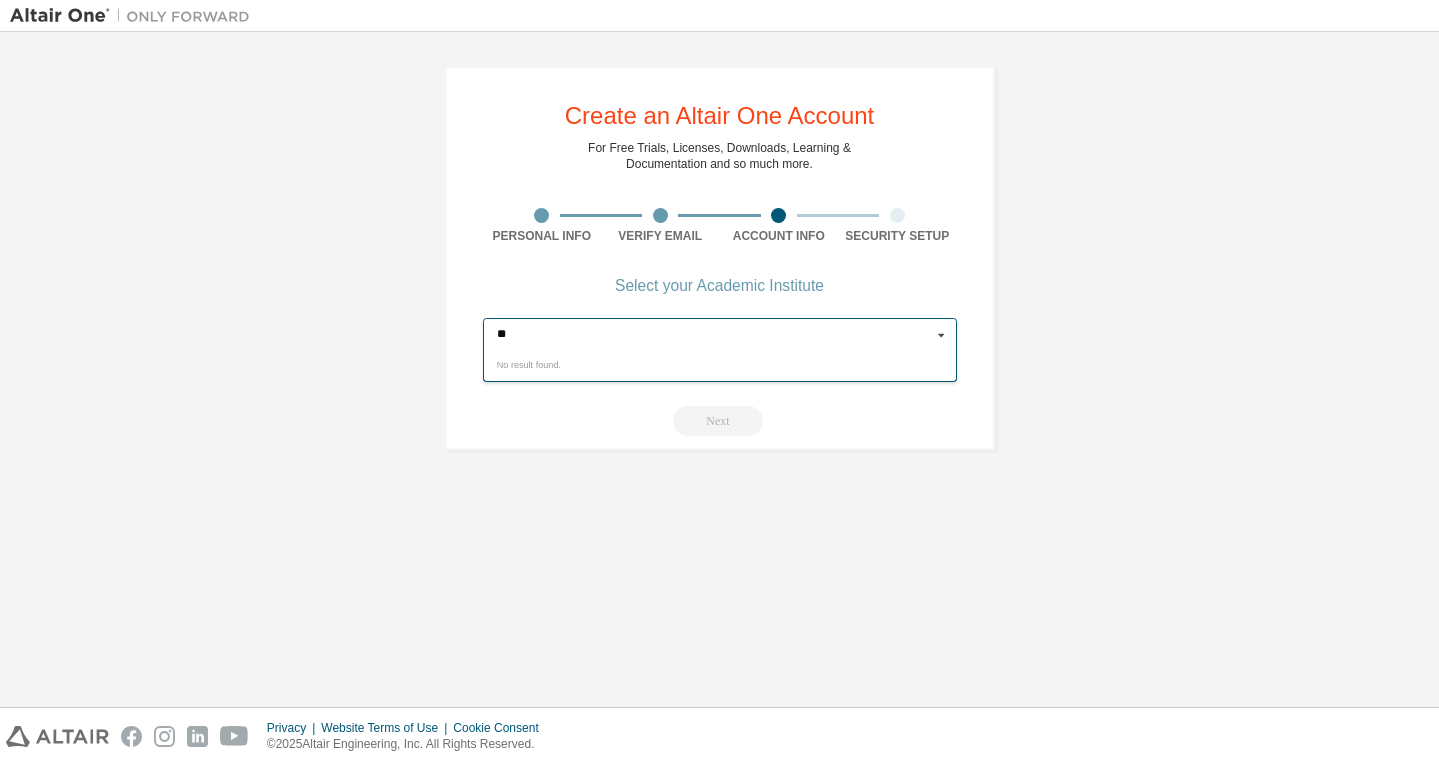 type on "*" 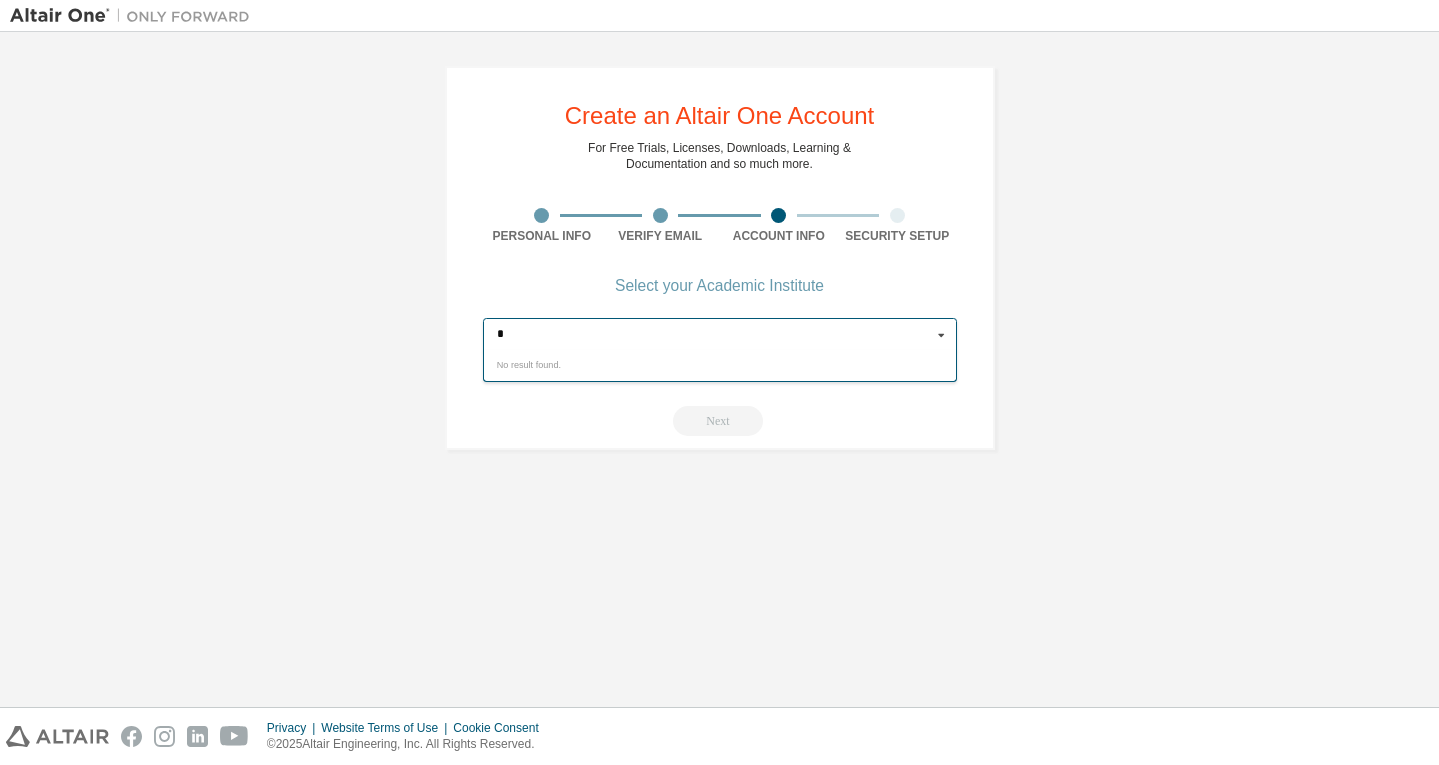 type 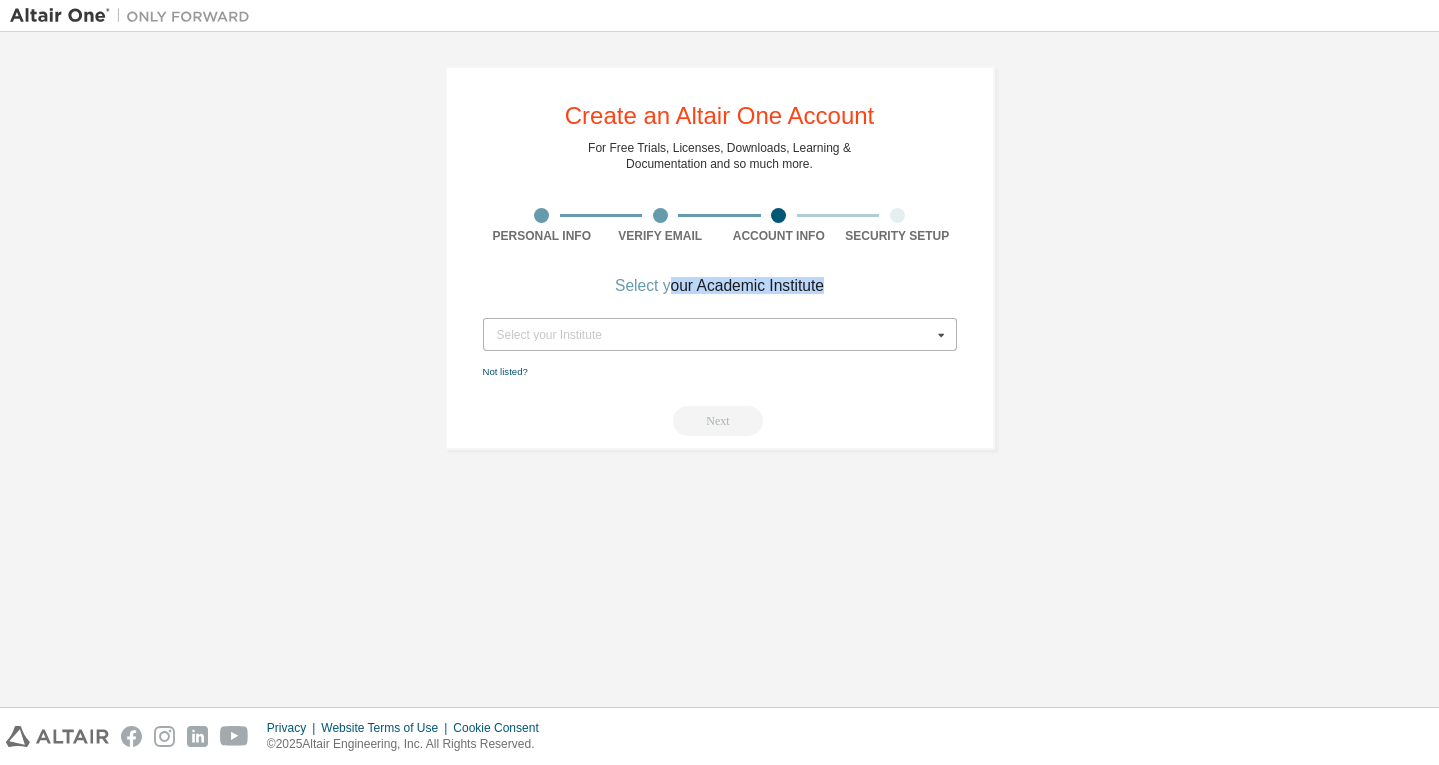 drag, startPoint x: 665, startPoint y: 287, endPoint x: 530, endPoint y: 326, distance: 140.52046 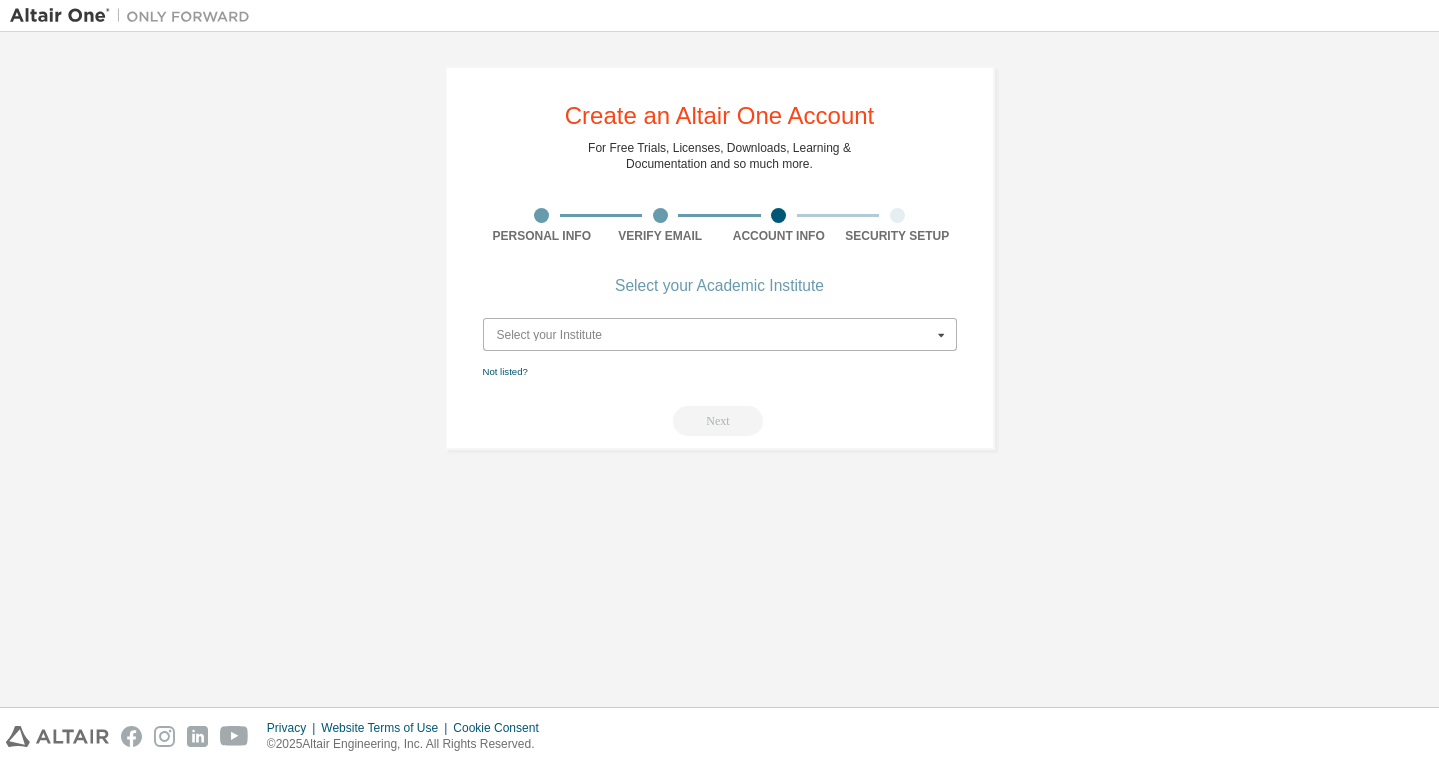 click at bounding box center [721, 334] 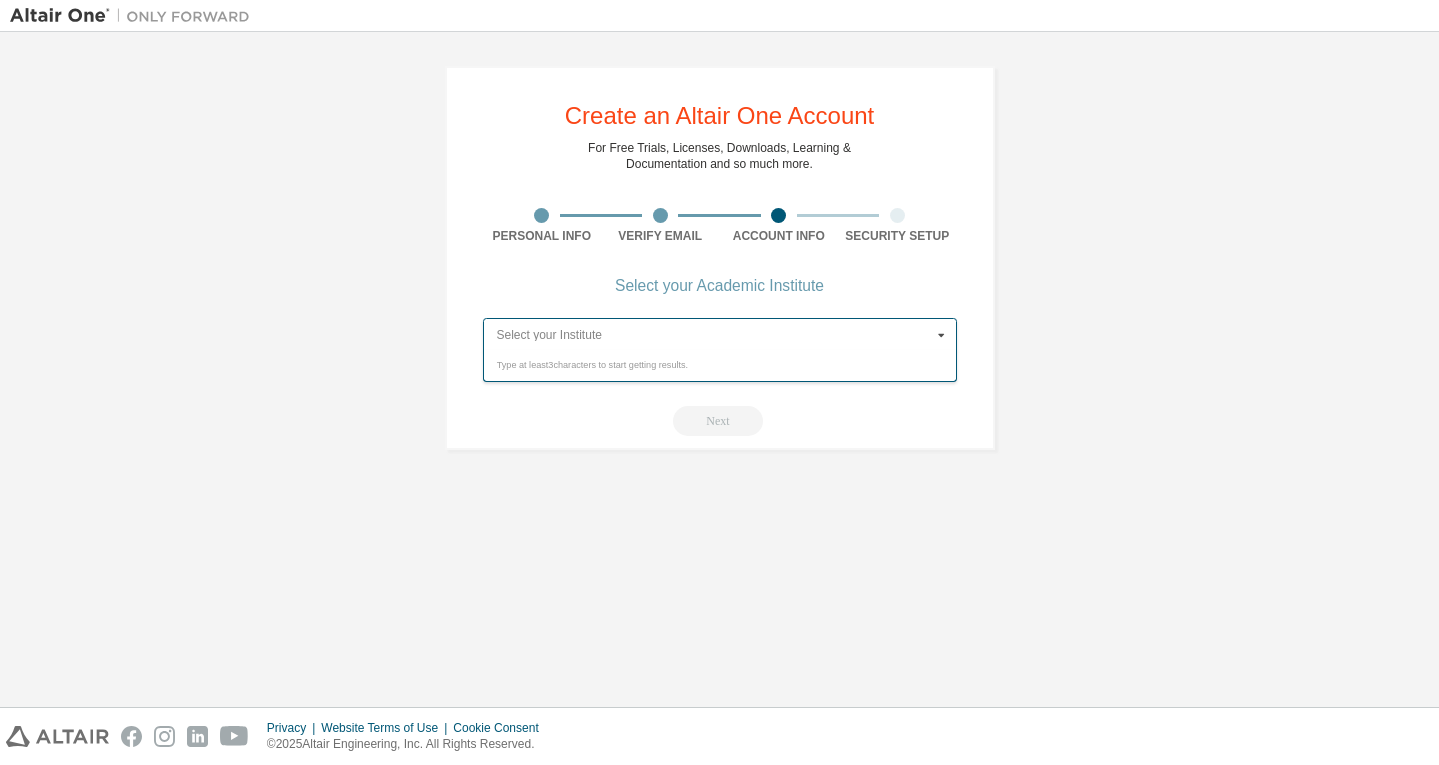 drag, startPoint x: 530, startPoint y: 326, endPoint x: 430, endPoint y: 422, distance: 138.62178 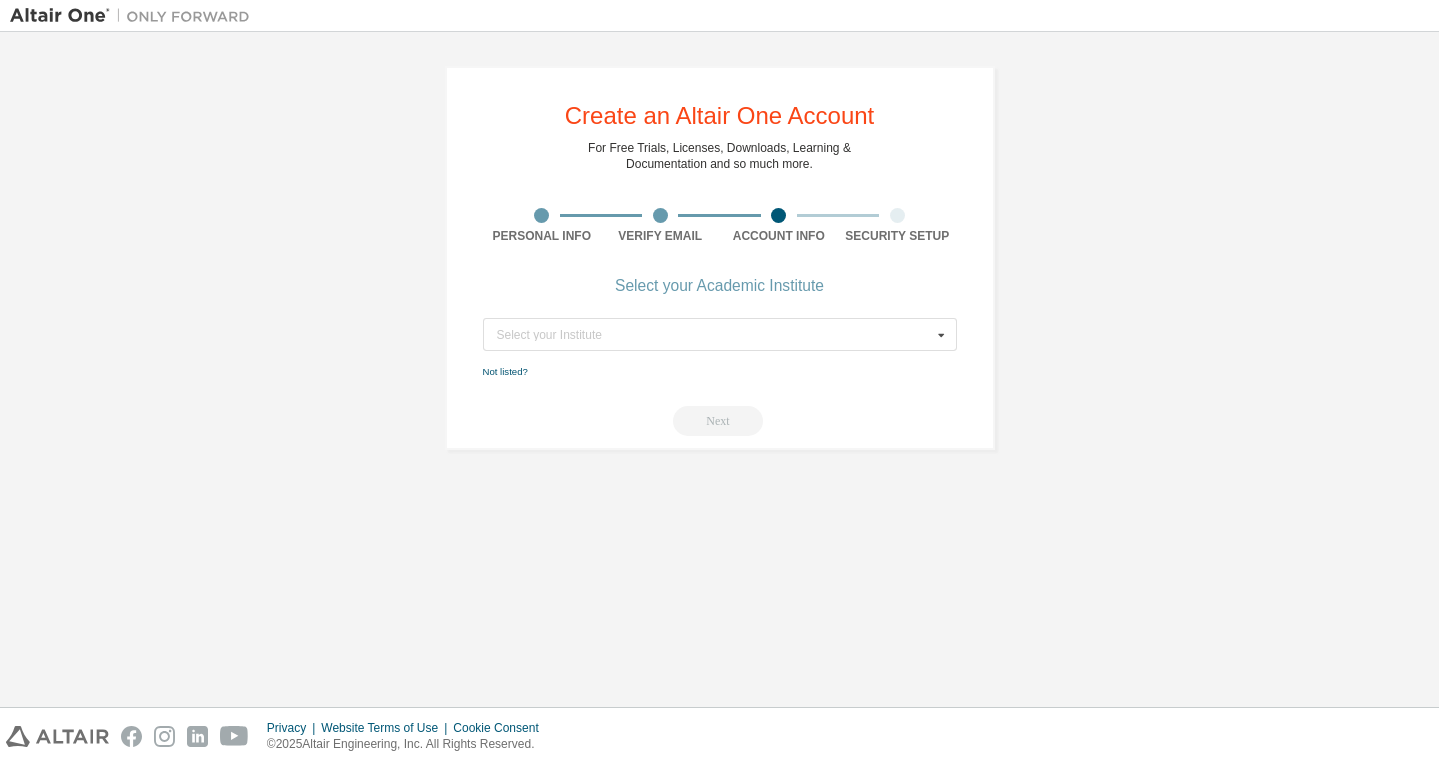 drag, startPoint x: 430, startPoint y: 422, endPoint x: 508, endPoint y: 382, distance: 87.658424 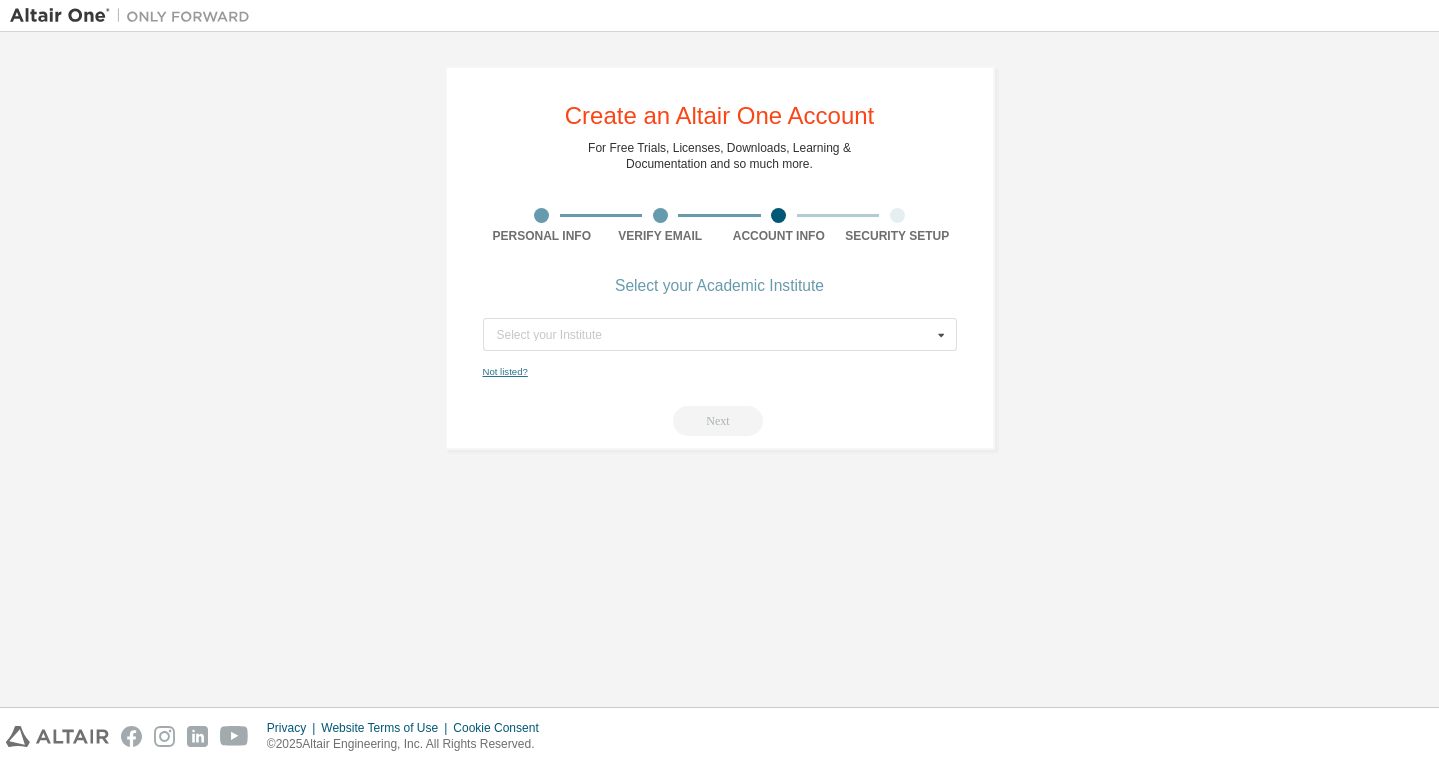 click on "Not listed?" at bounding box center [505, 371] 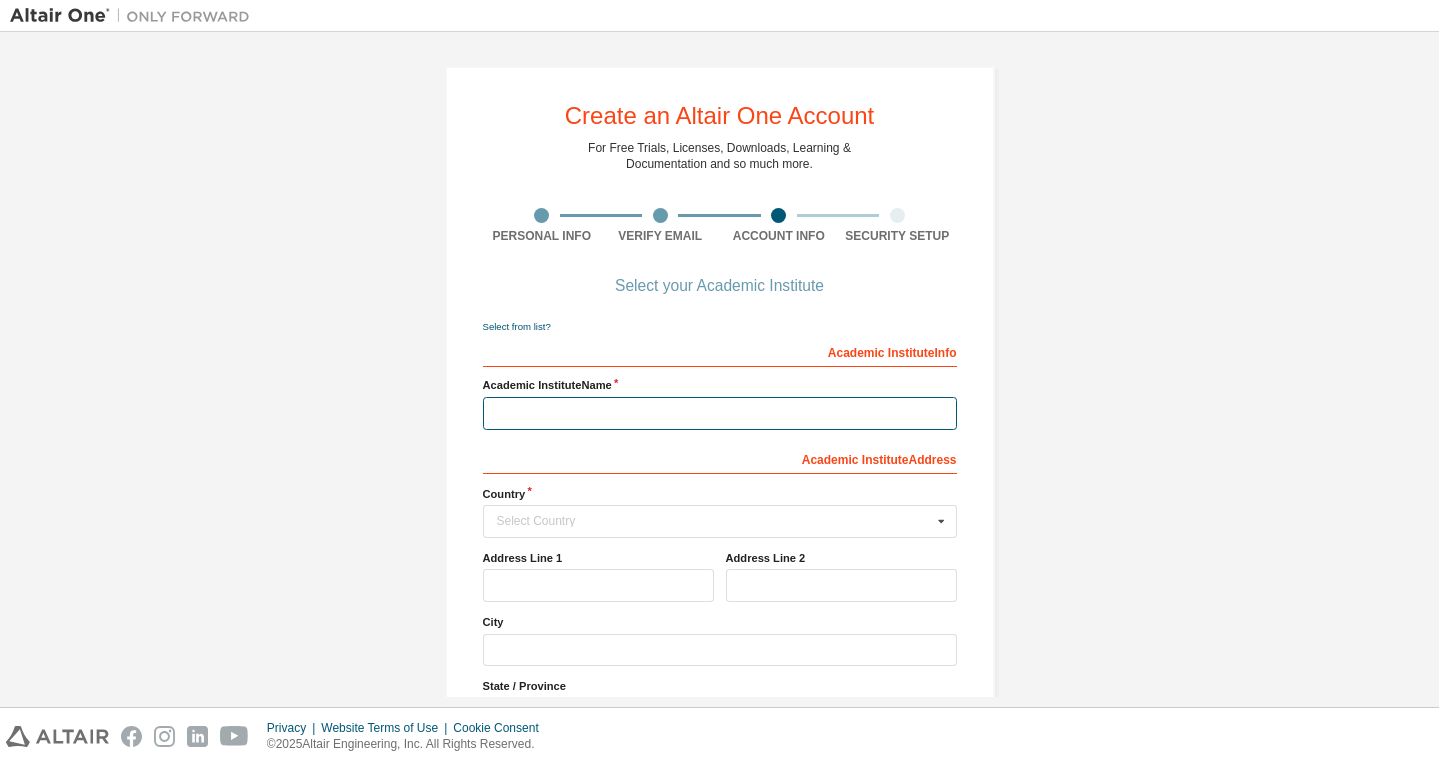 click at bounding box center (720, 413) 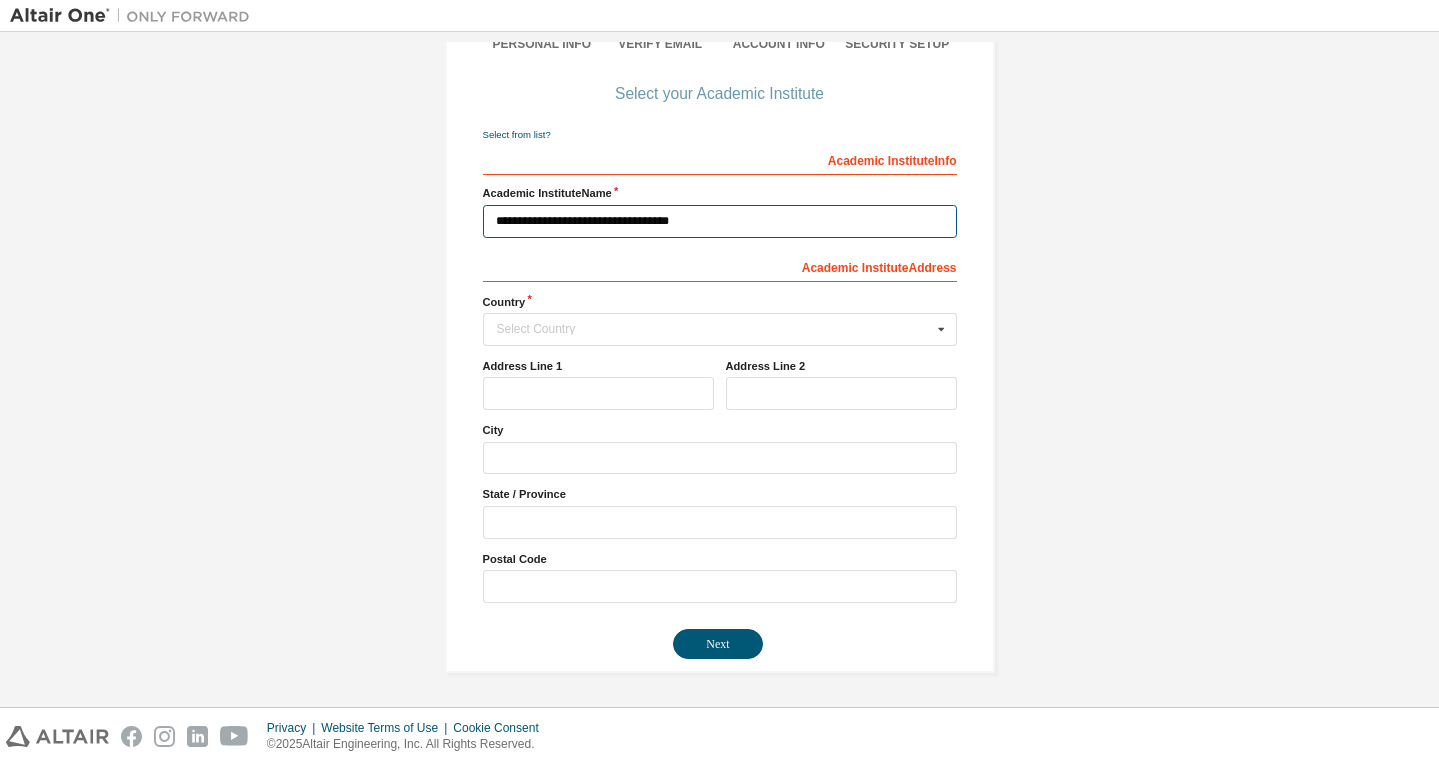 type on "**********" 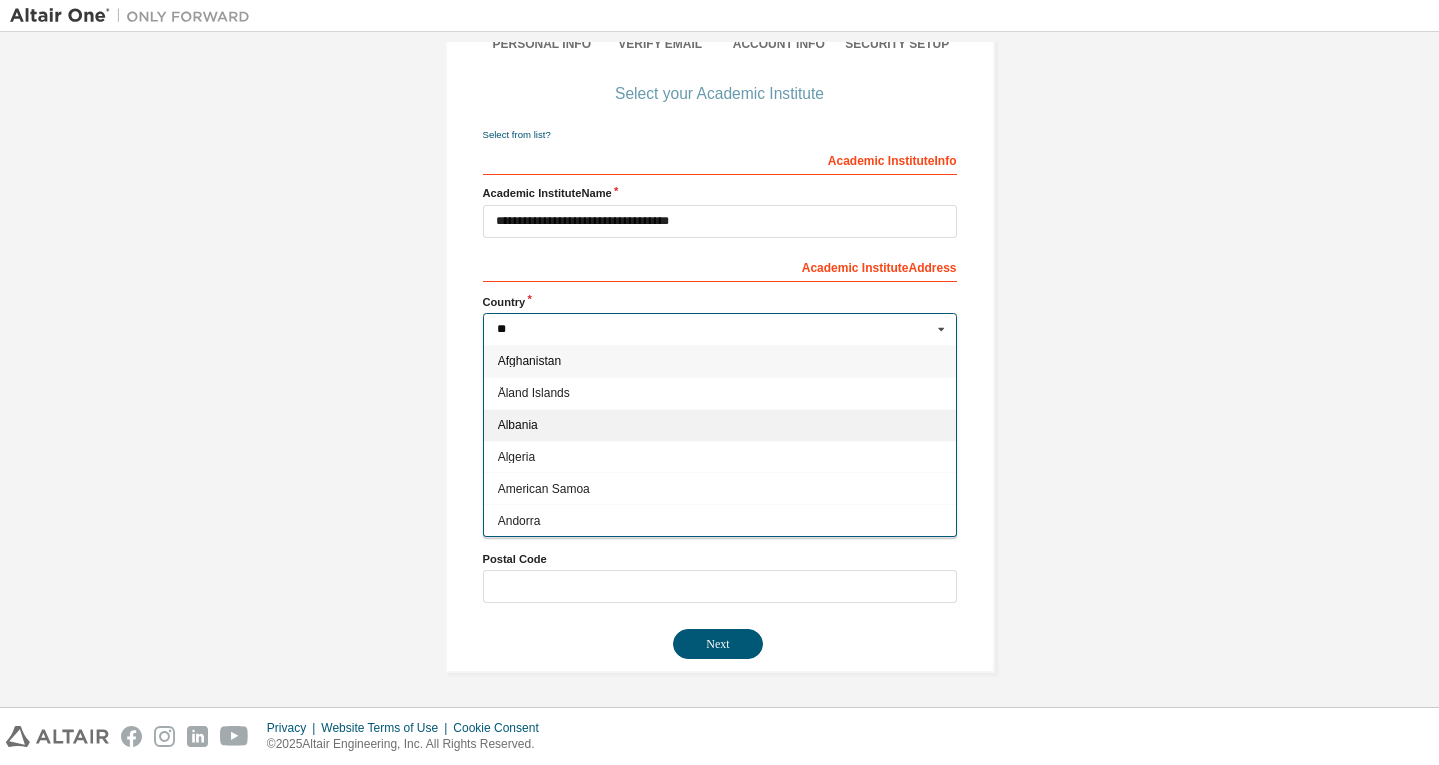 type on "***" 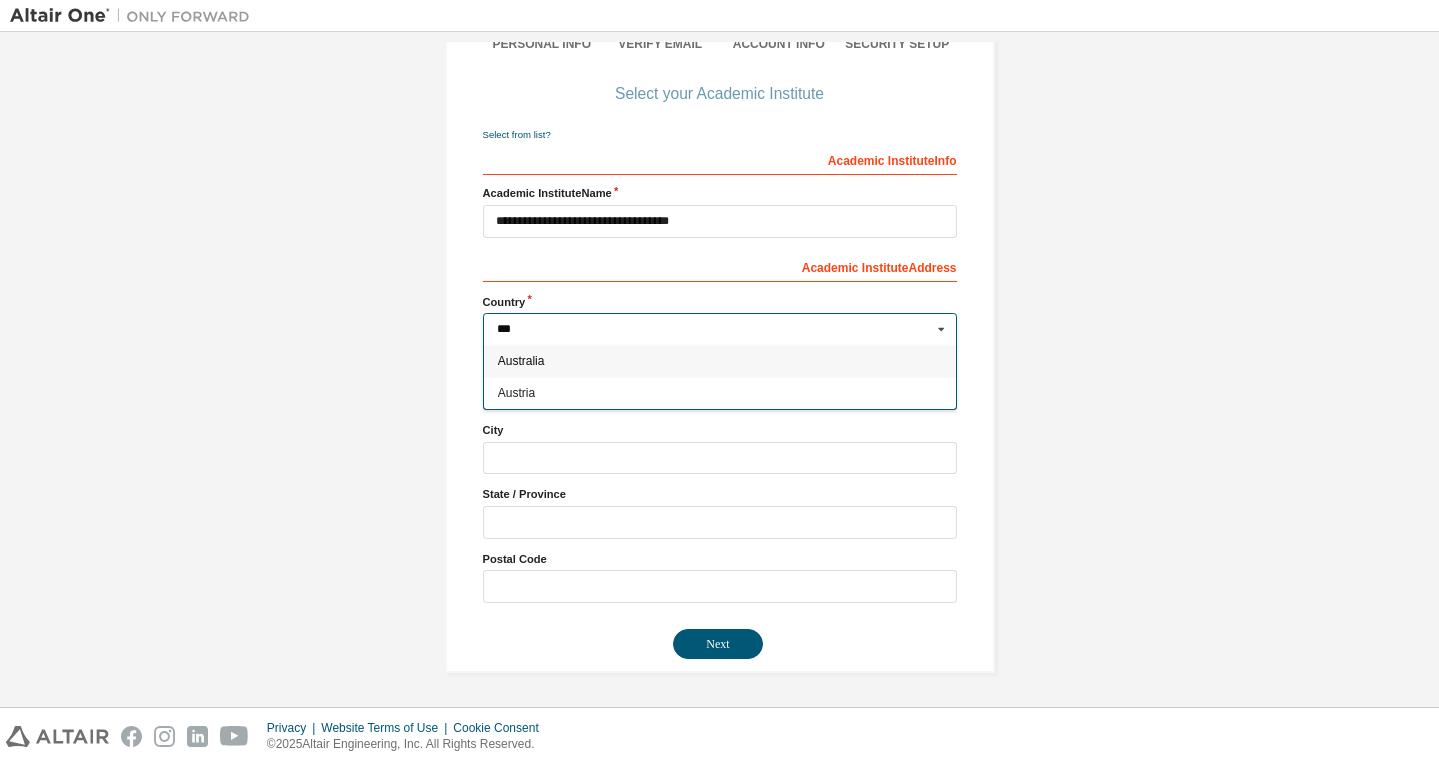 type on "***" 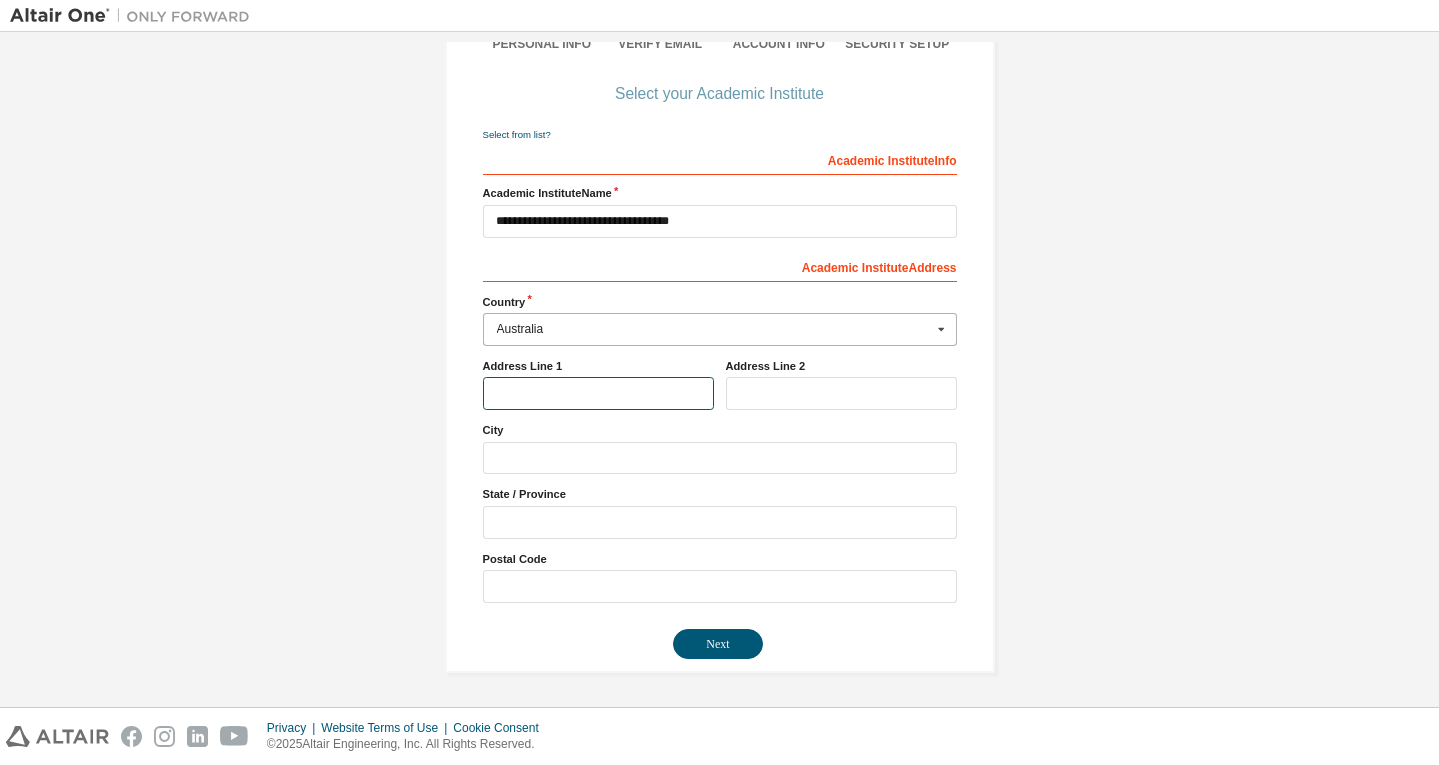 click at bounding box center (598, 393) 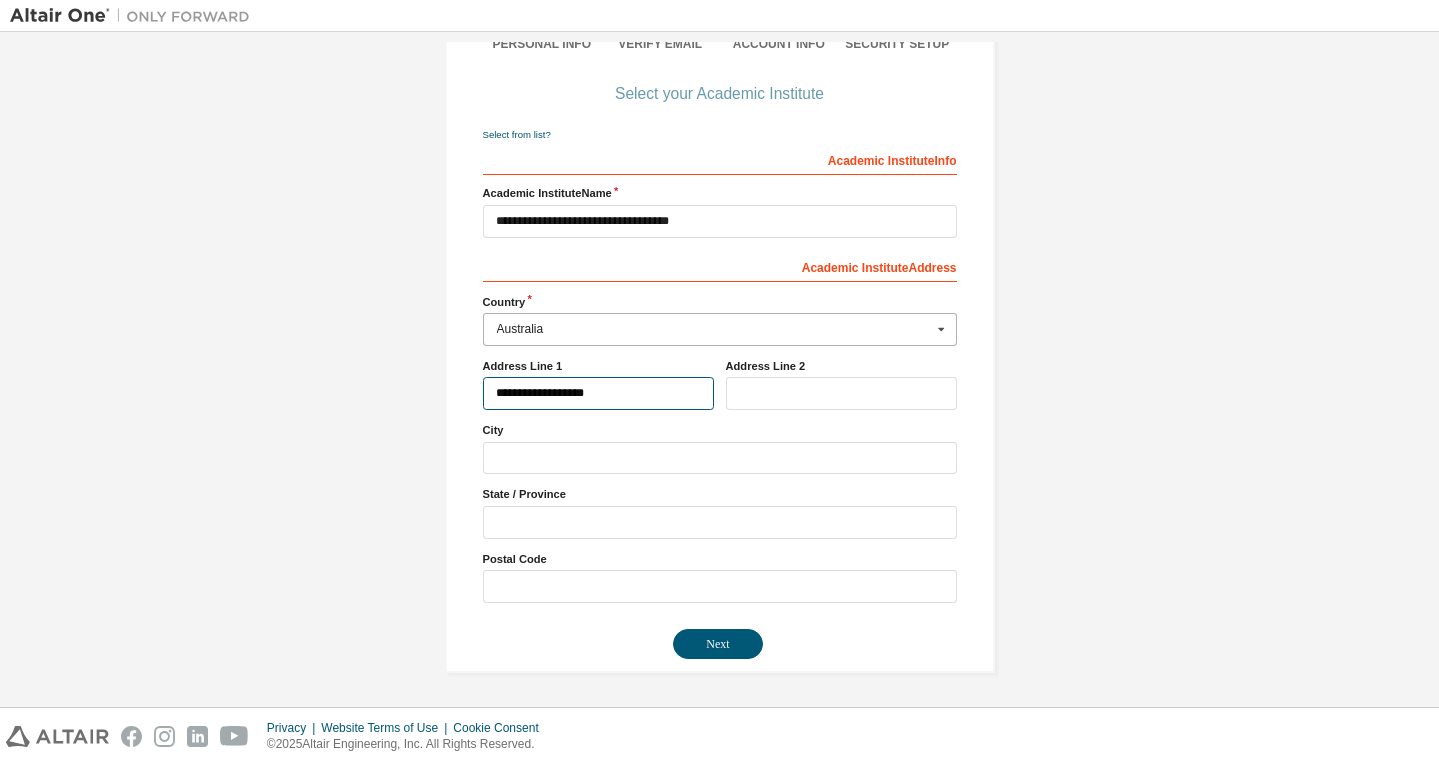 type on "**********" 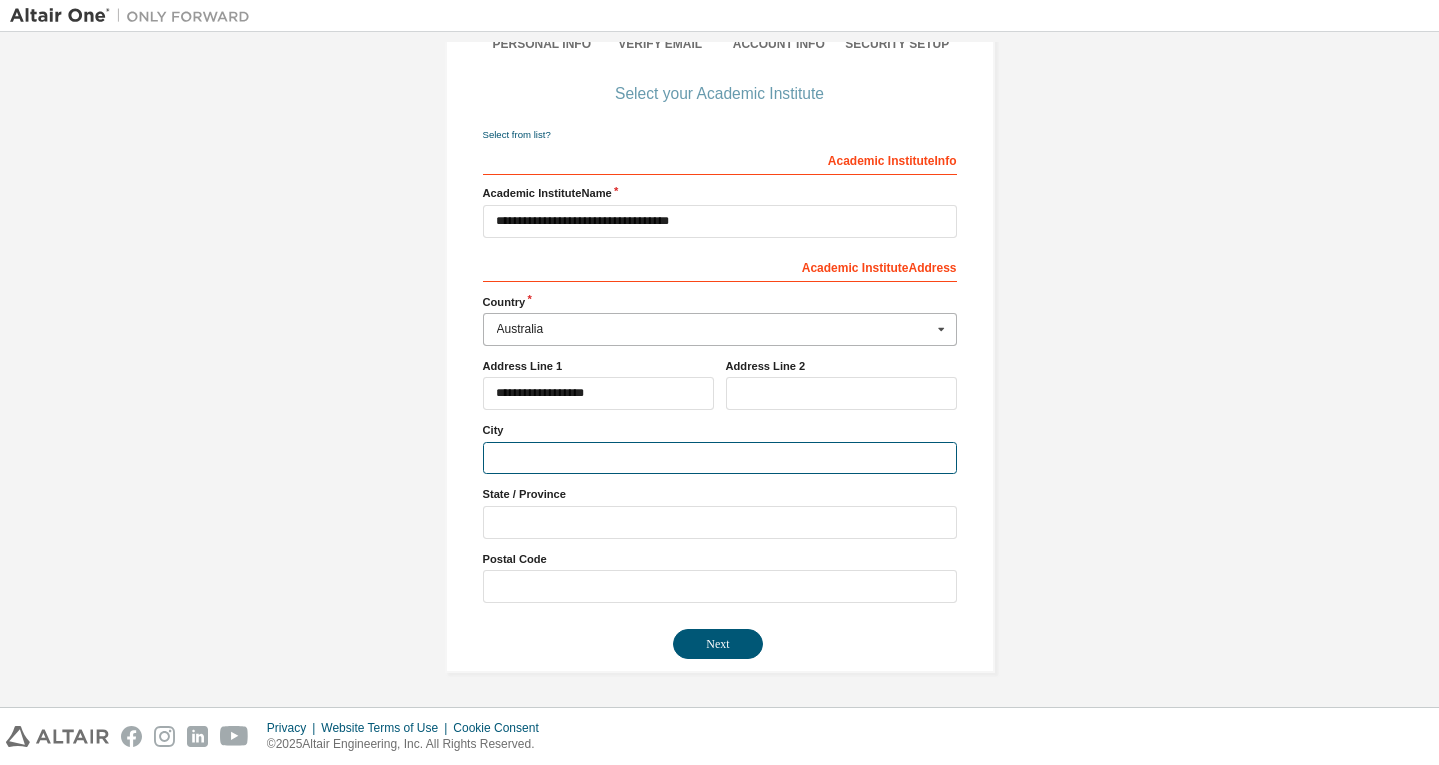 click at bounding box center (720, 458) 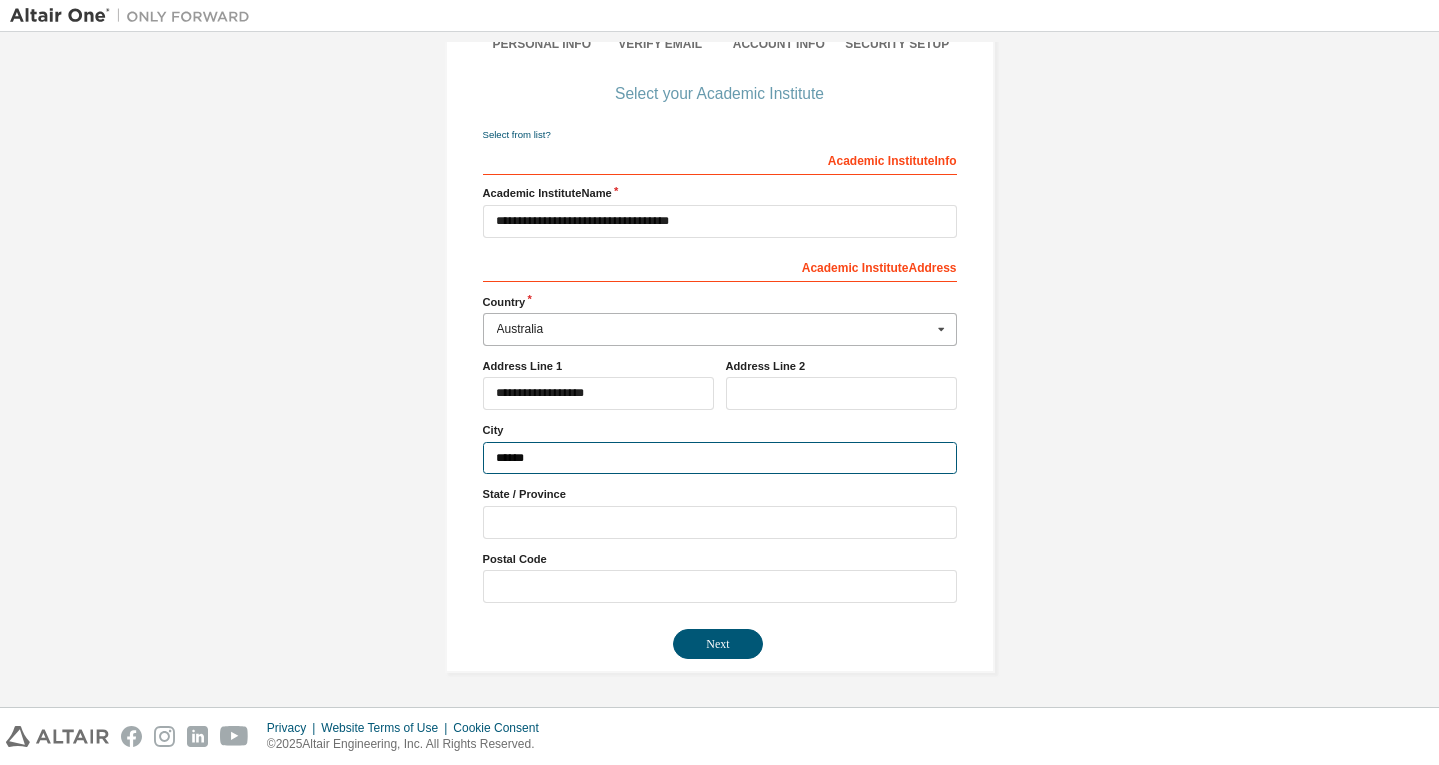 type on "******" 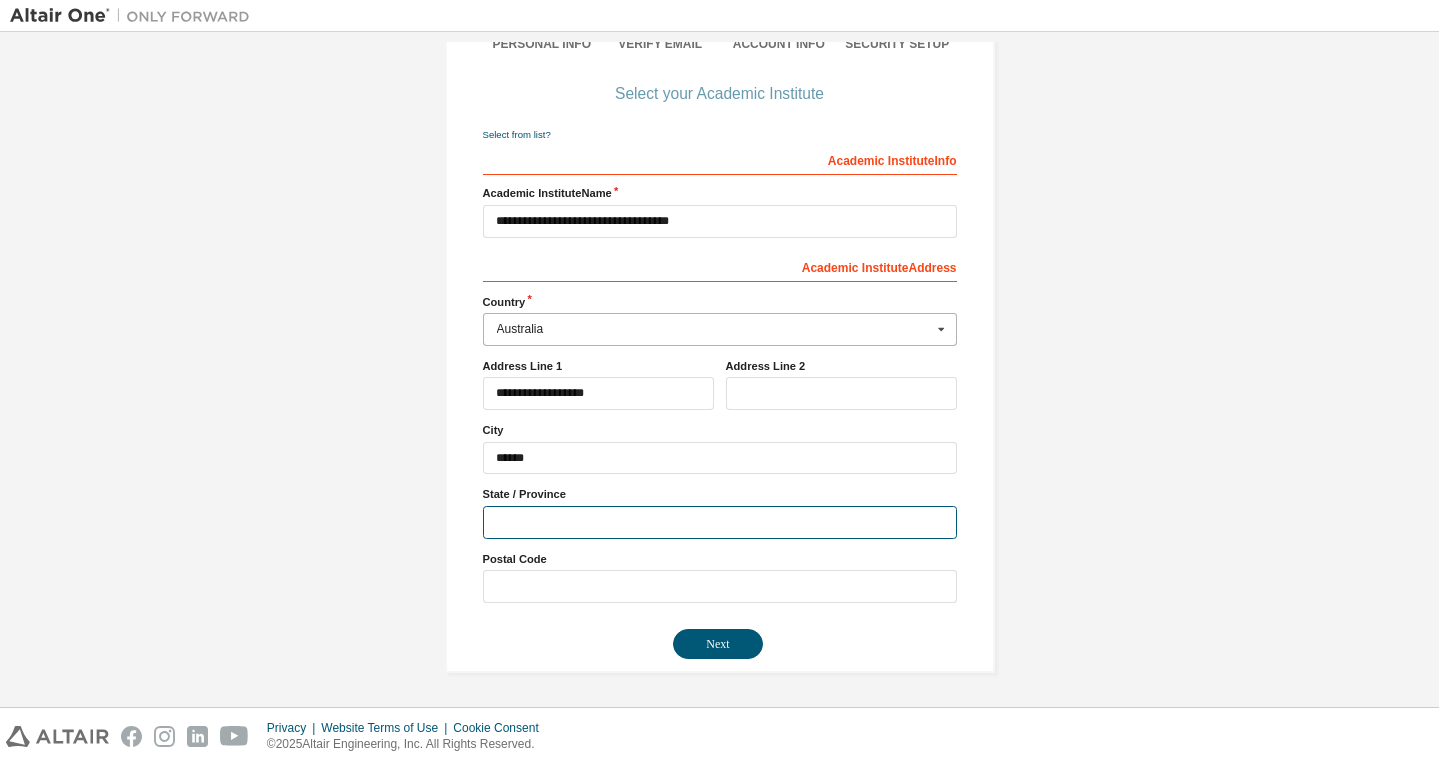 click at bounding box center (720, 522) 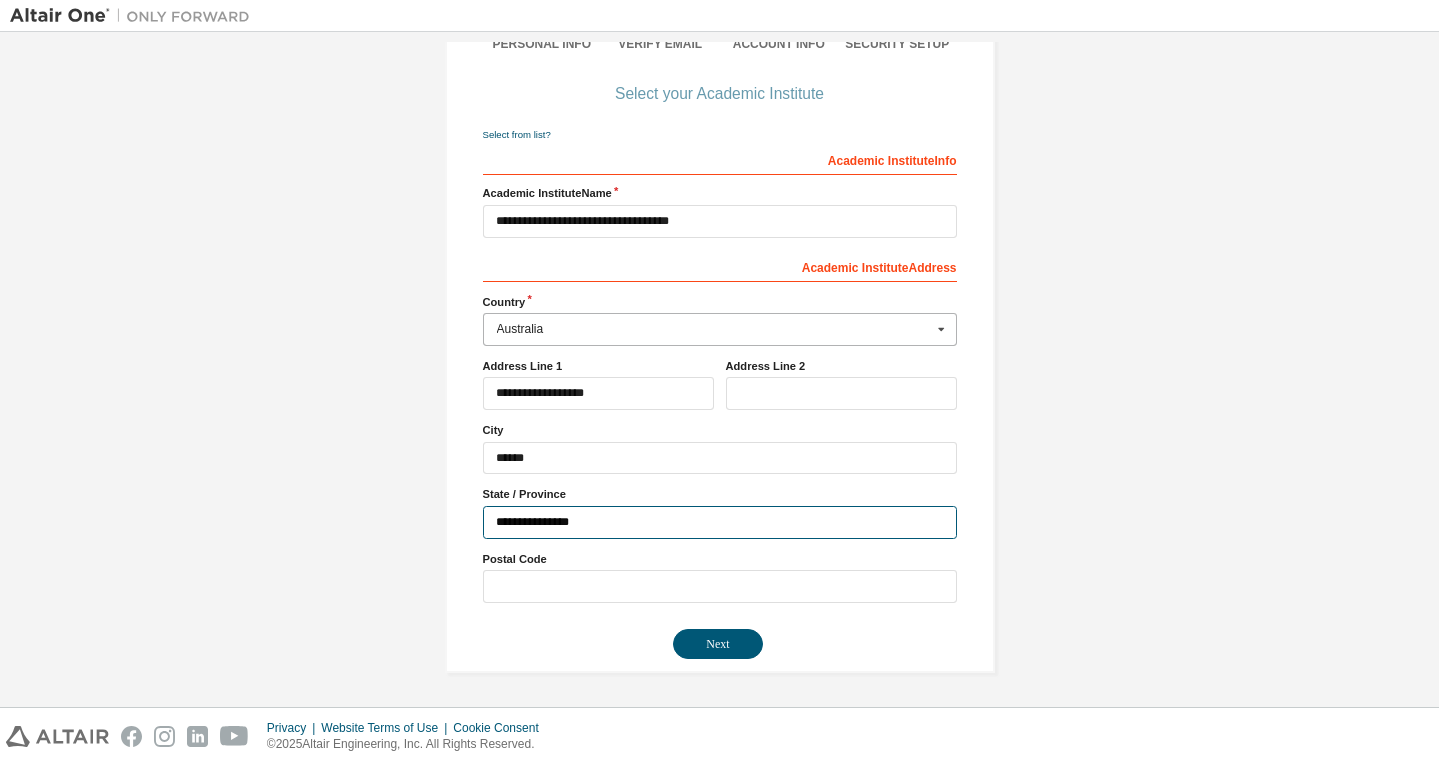 type on "**********" 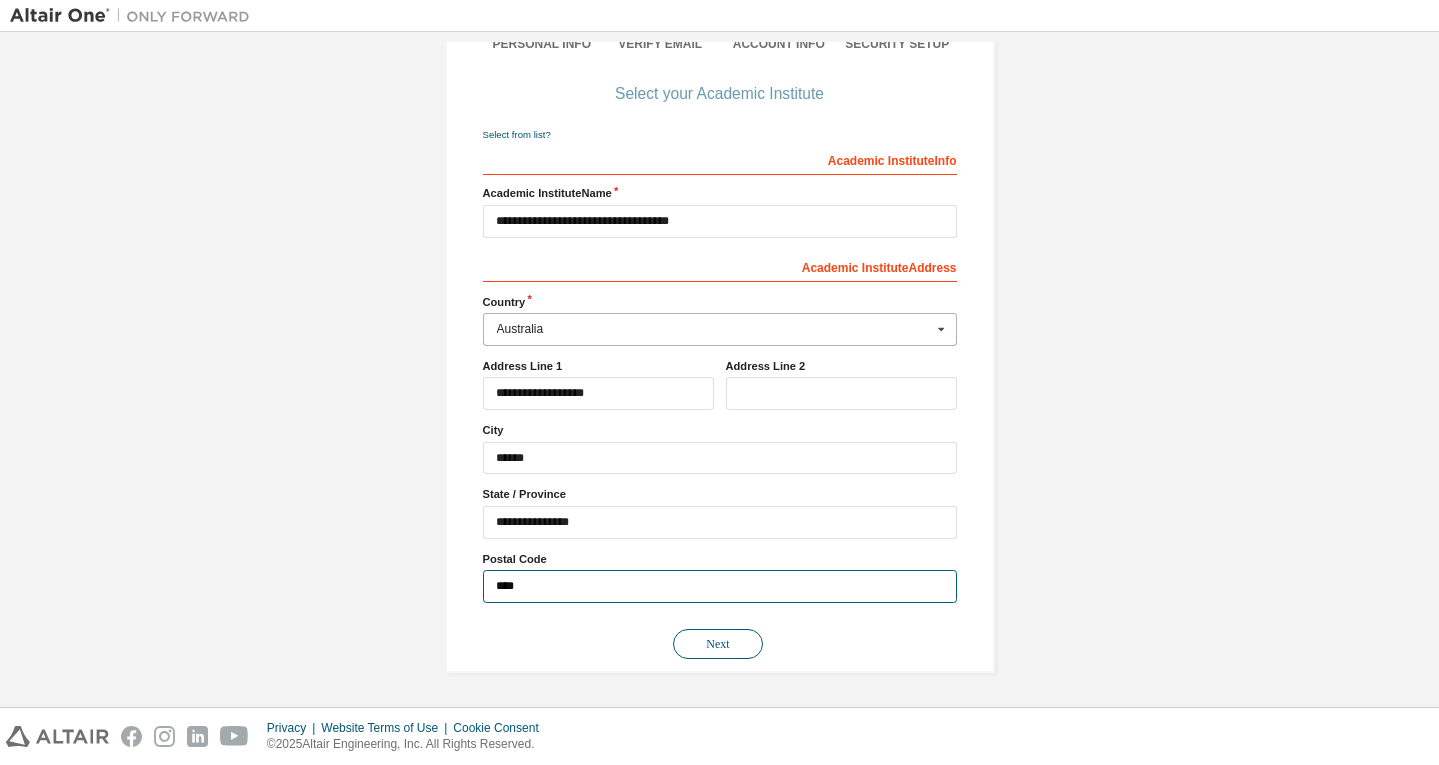 type on "****" 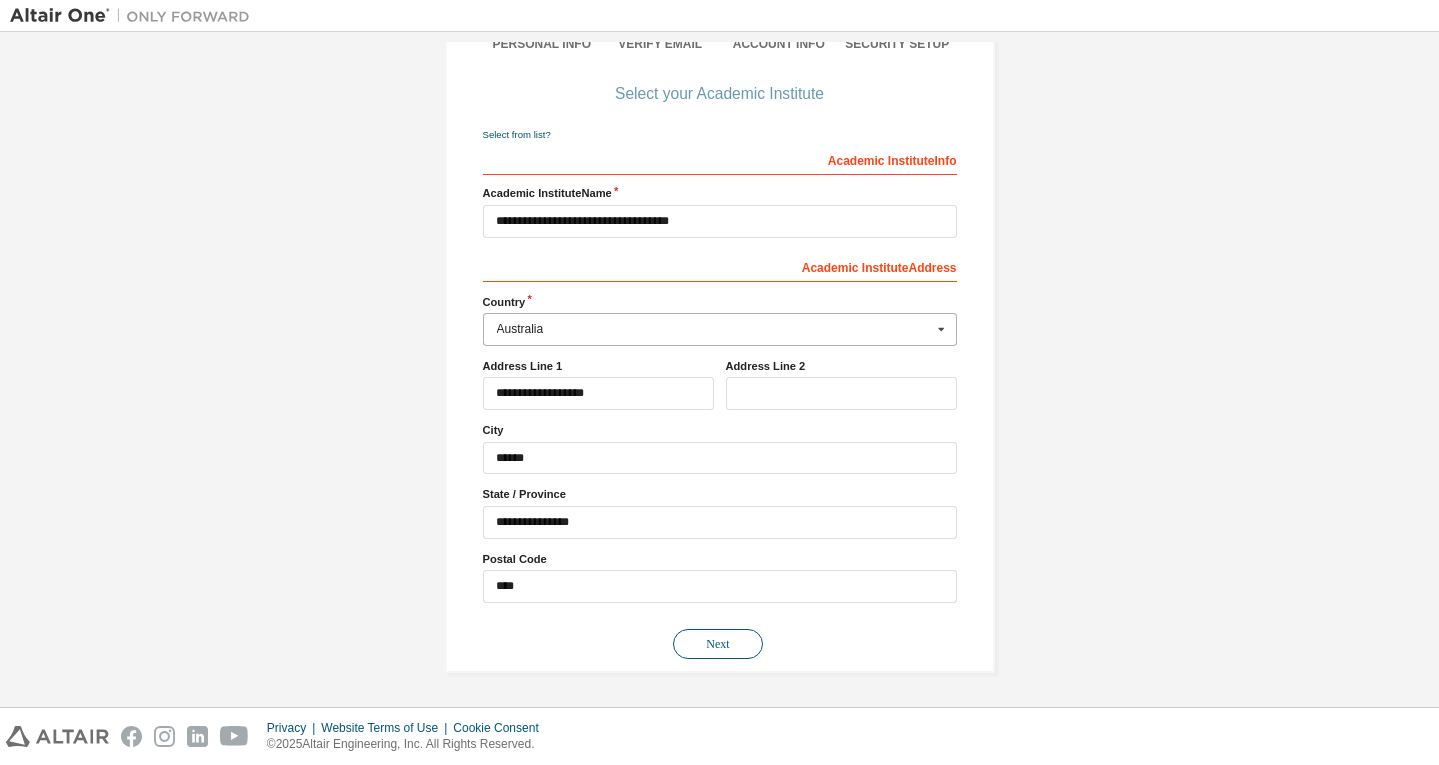 click on "Next" at bounding box center [718, 644] 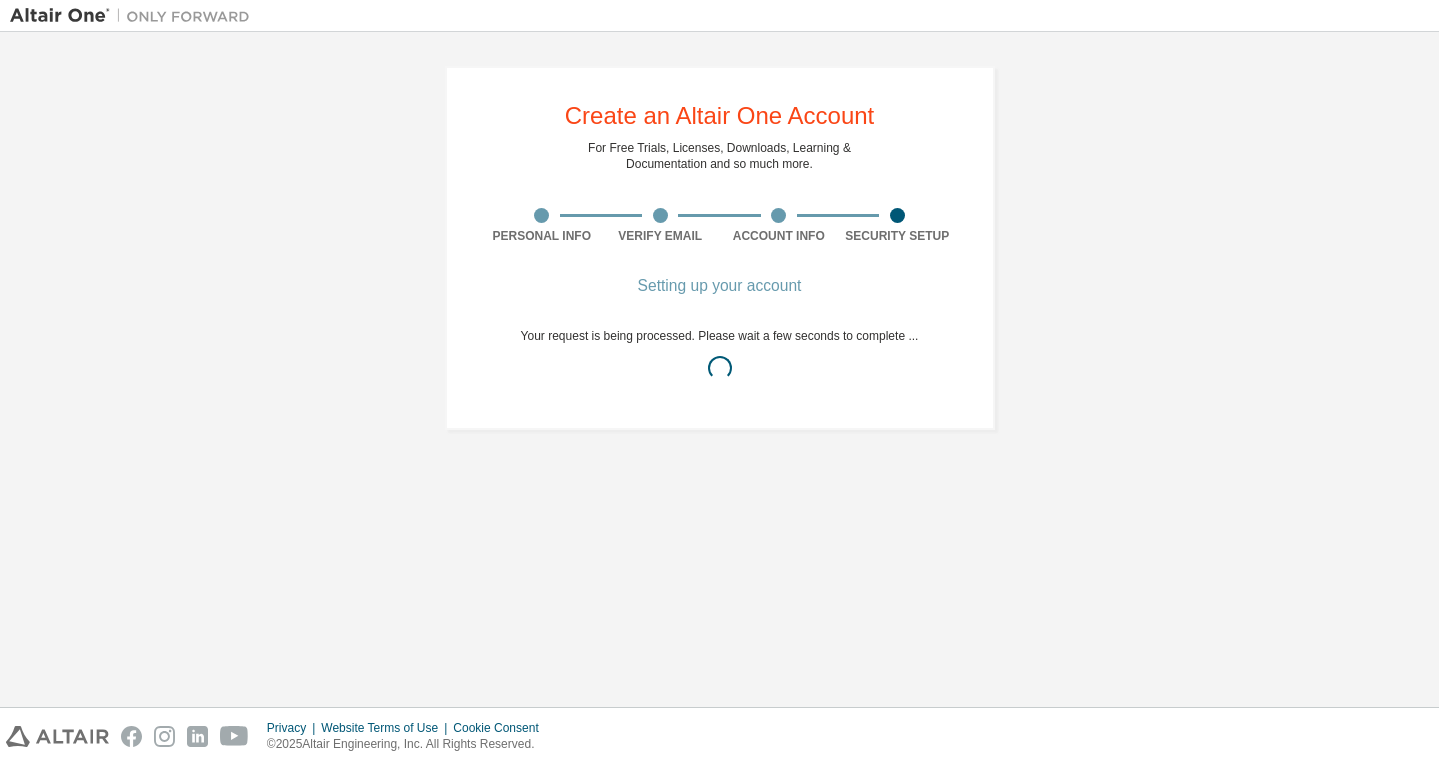 scroll, scrollTop: 0, scrollLeft: 0, axis: both 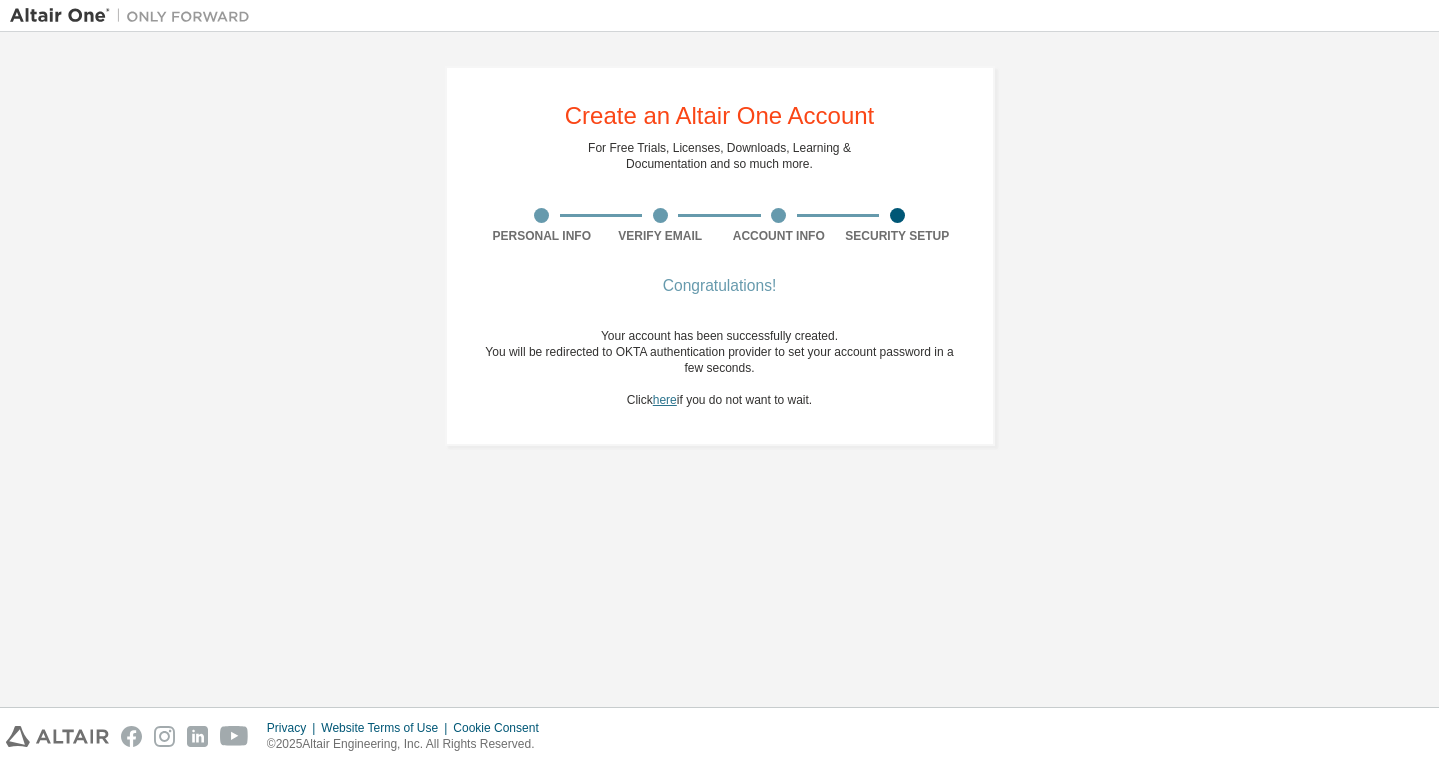 click on "here" at bounding box center [665, 400] 